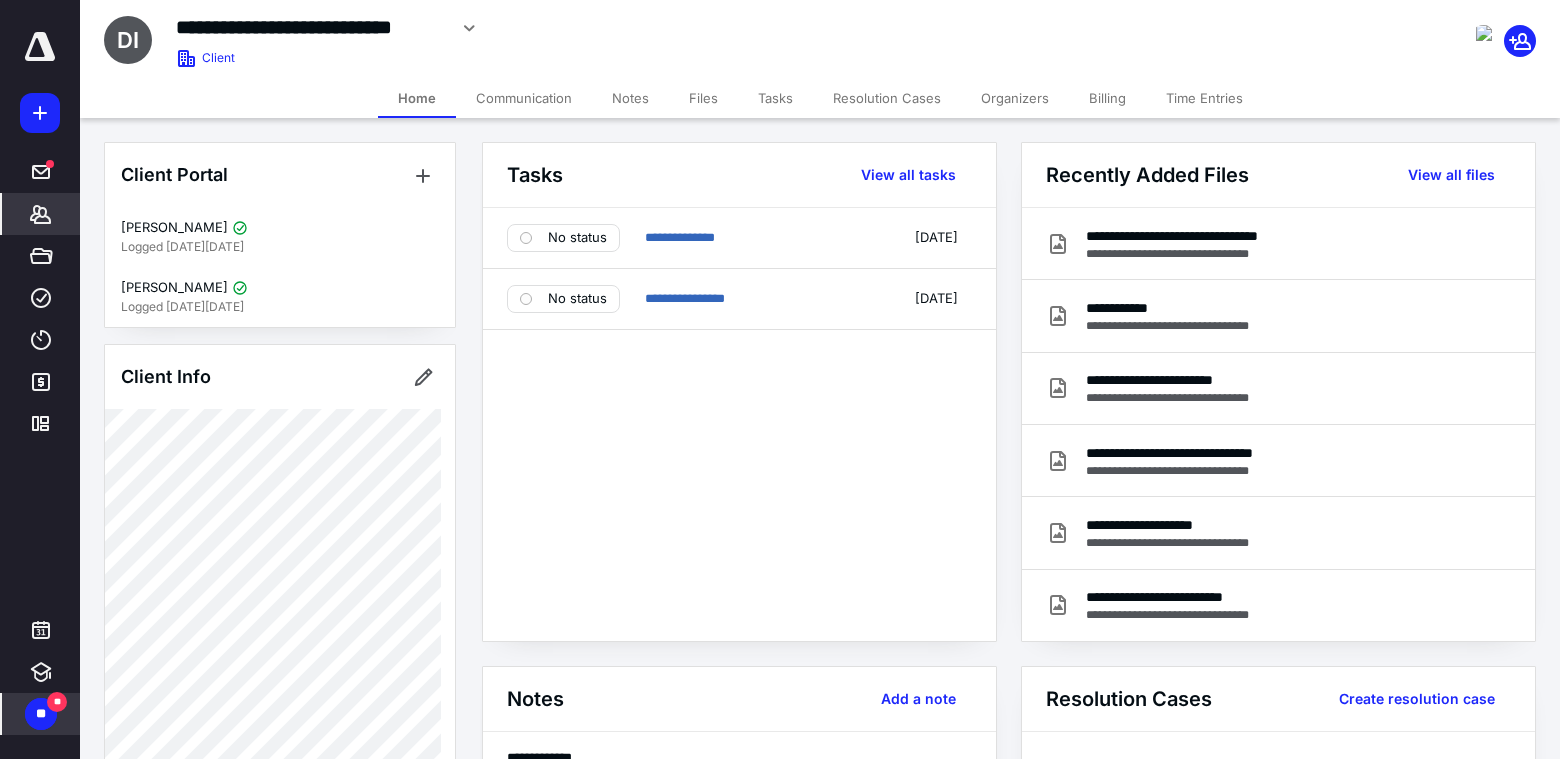 scroll, scrollTop: 0, scrollLeft: 0, axis: both 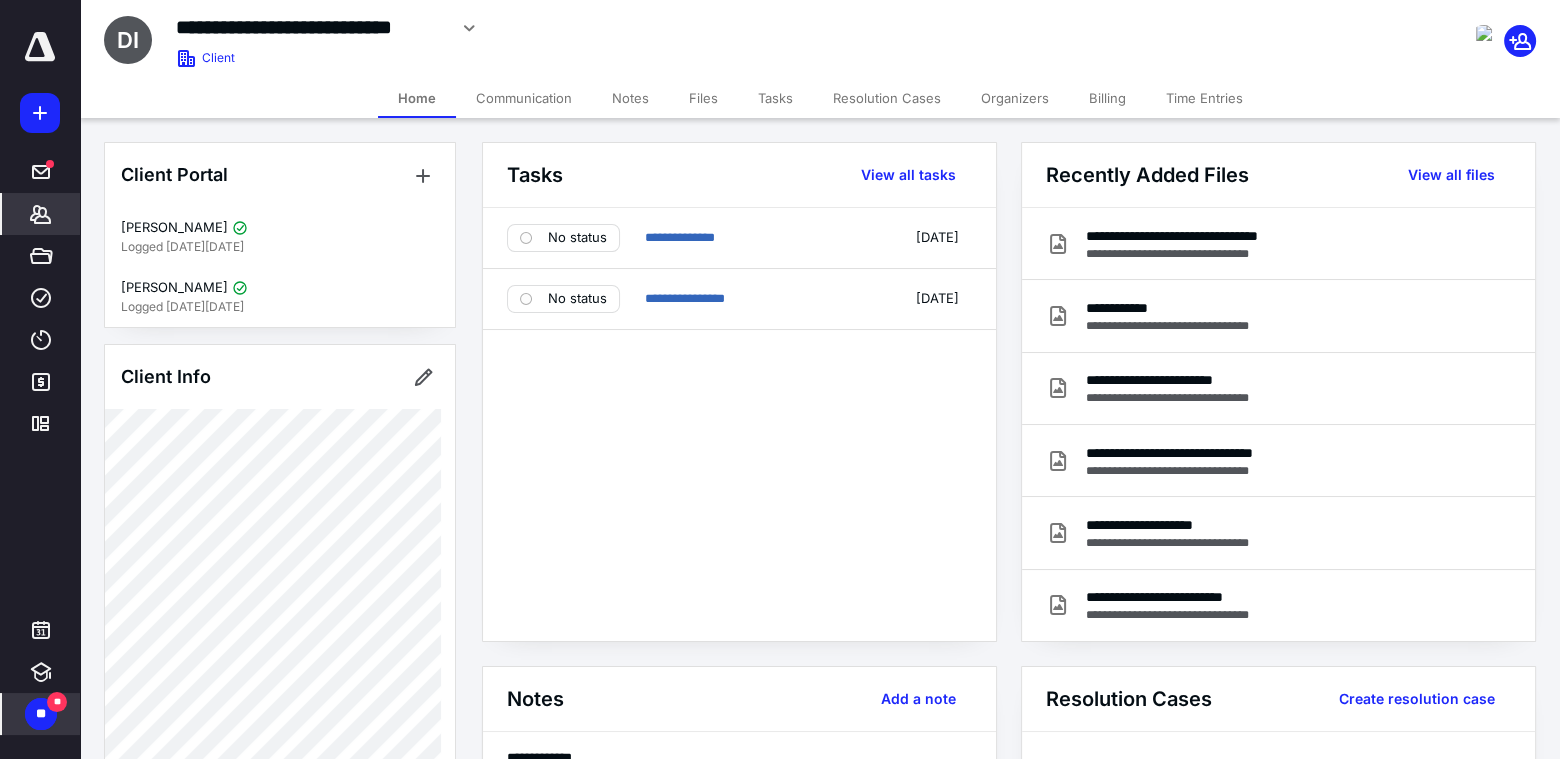 click on "** **" at bounding box center [41, 714] 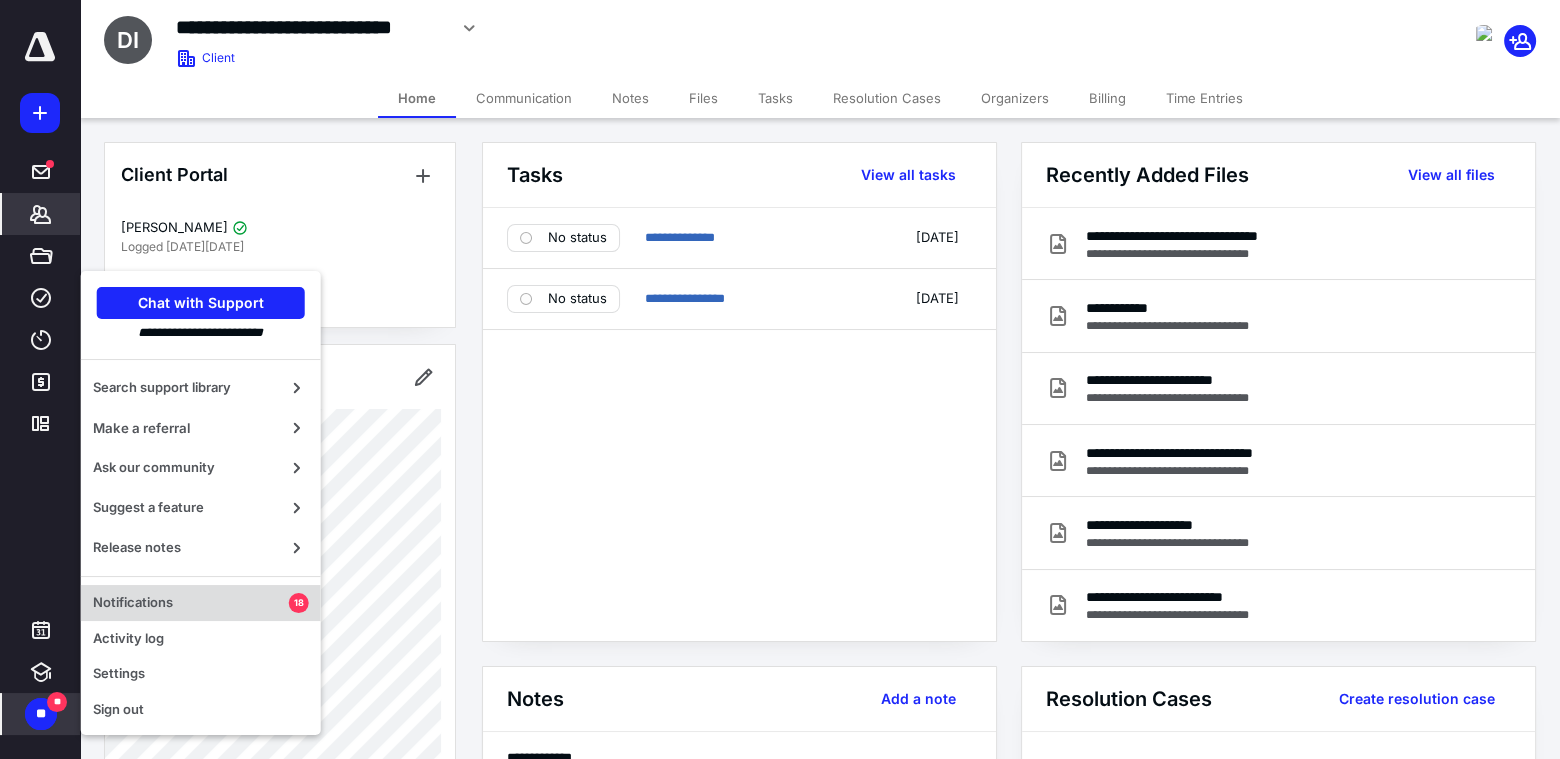 click on "Notifications 18" at bounding box center [201, 603] 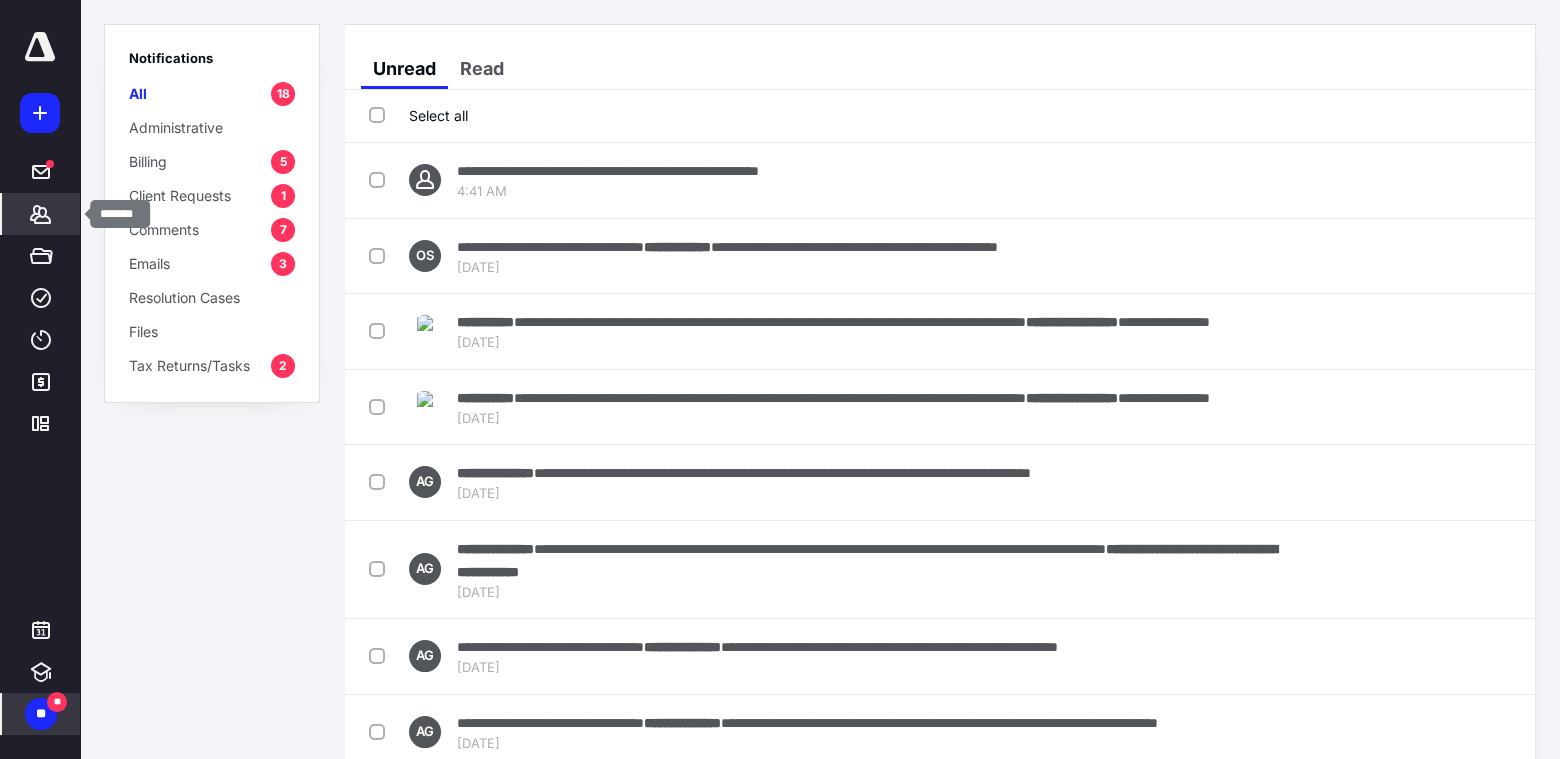 click 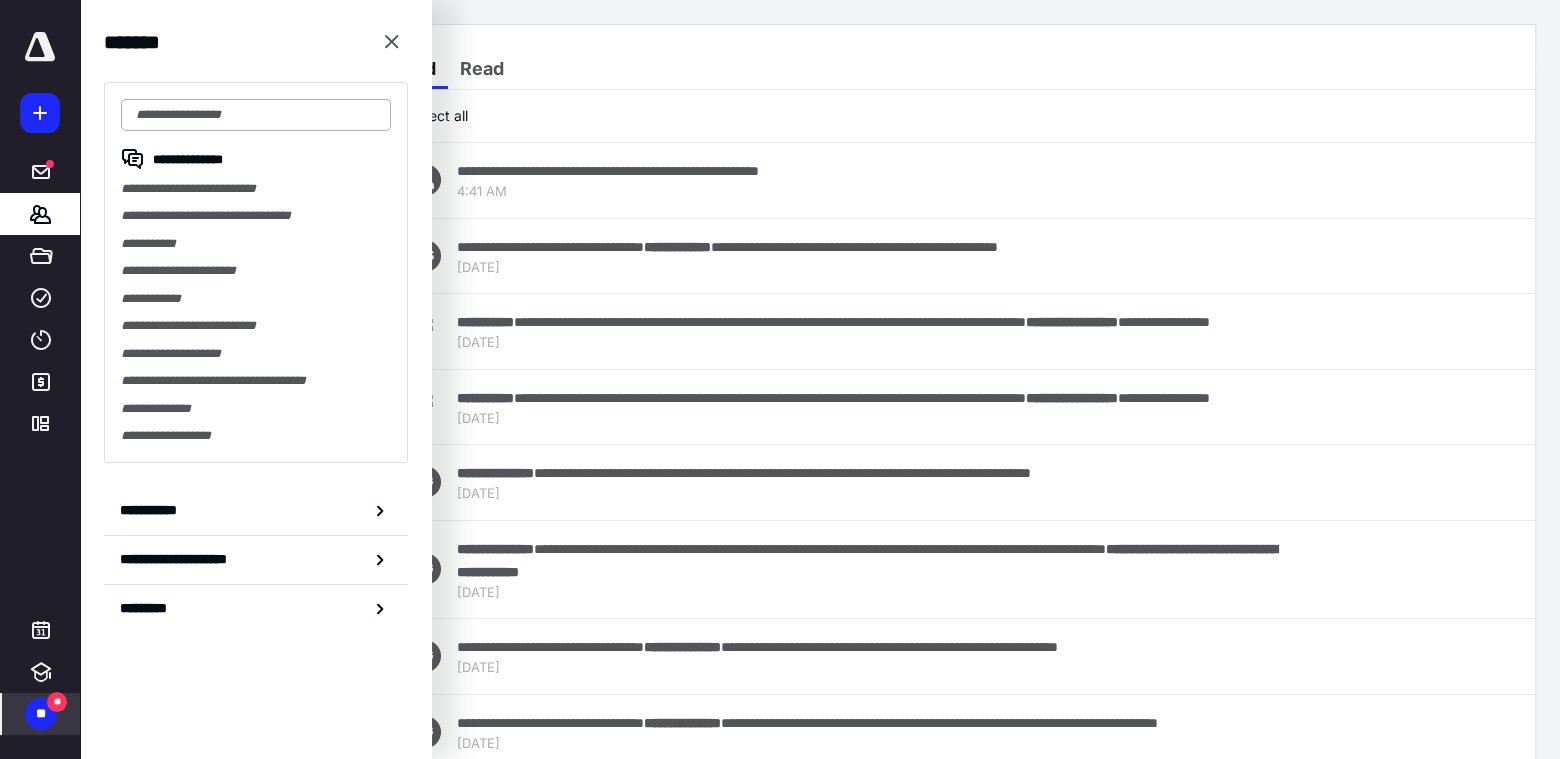 click at bounding box center (256, 115) 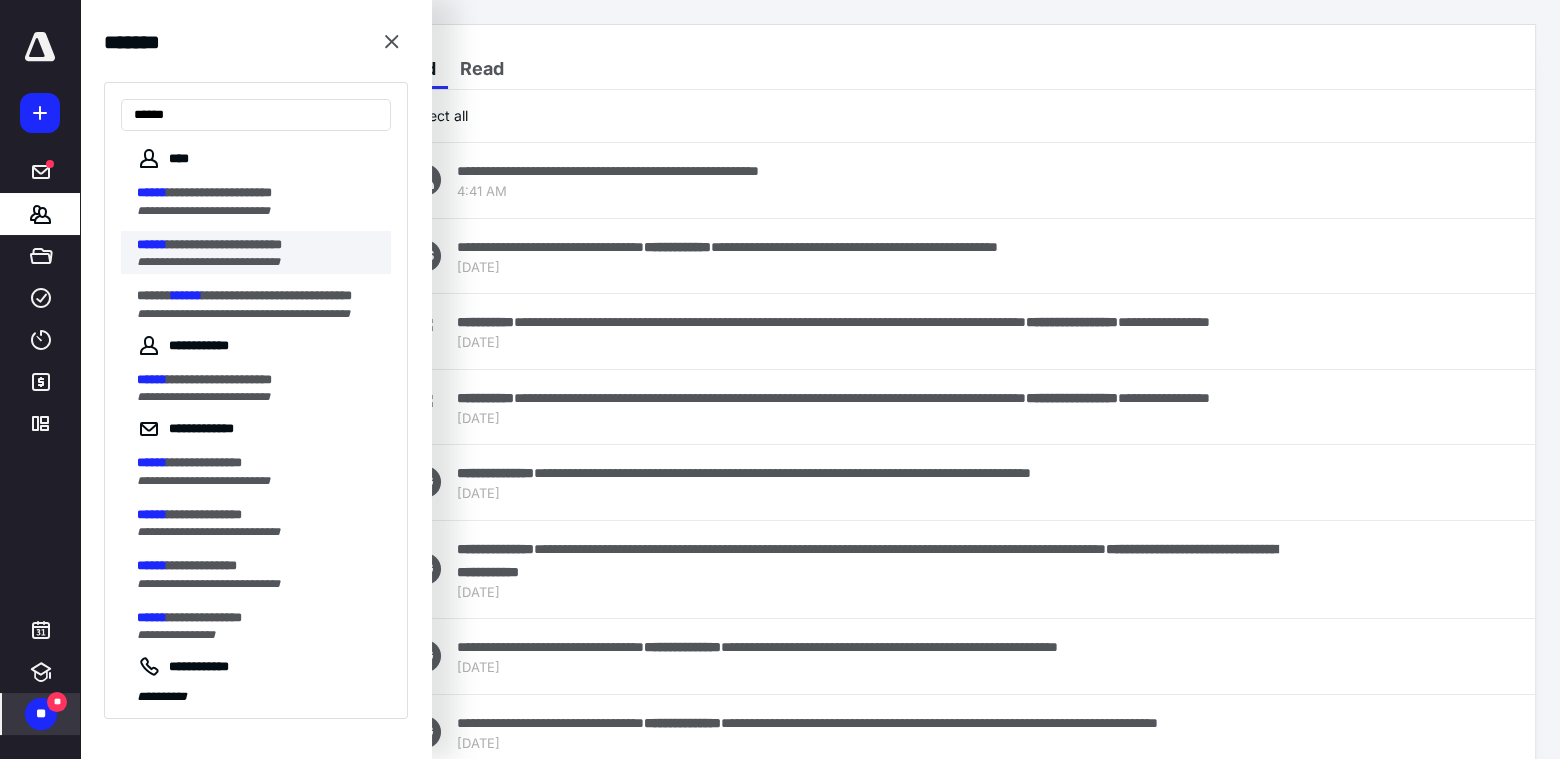 type on "******" 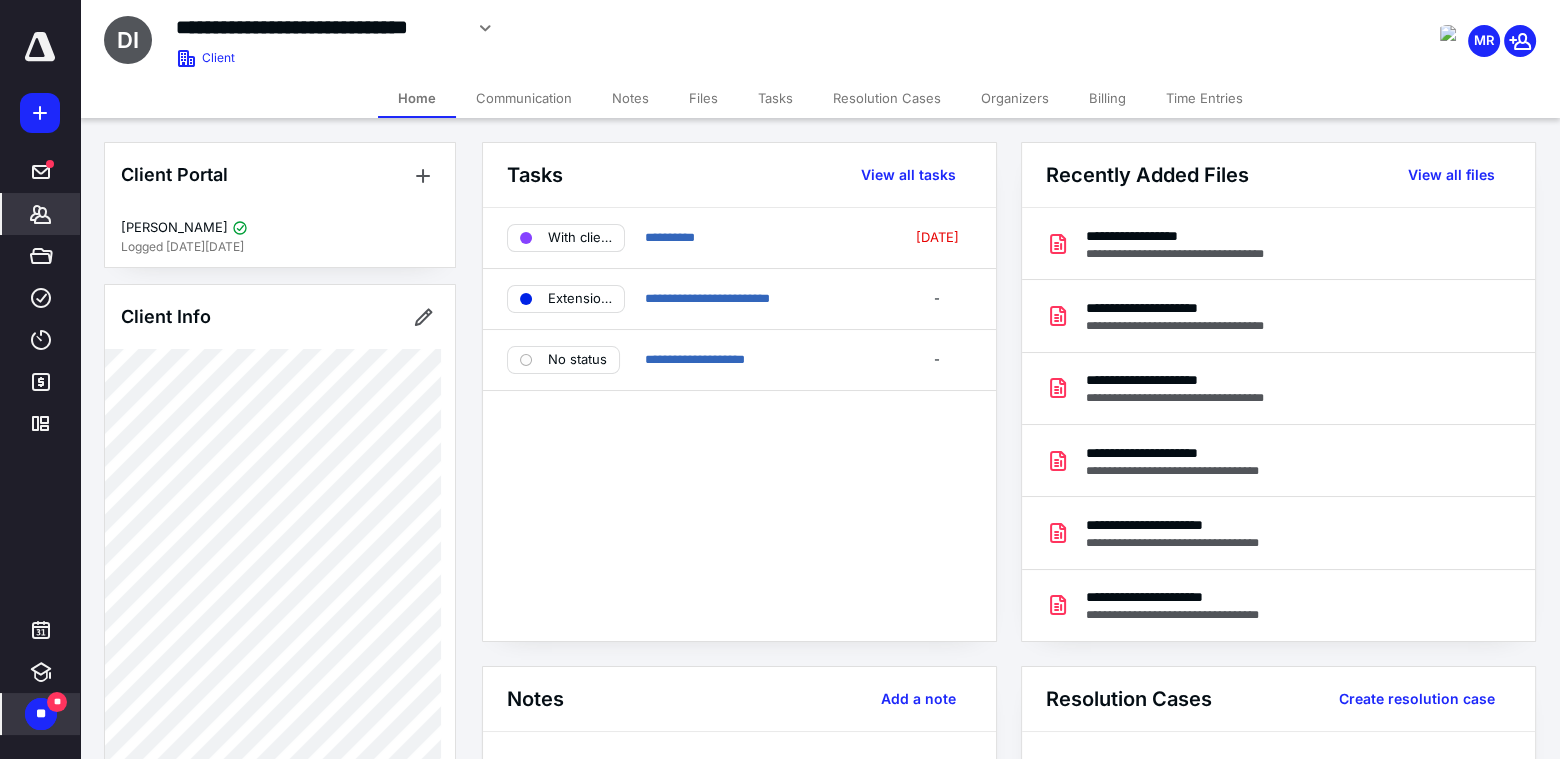 click on "Files" at bounding box center [703, 98] 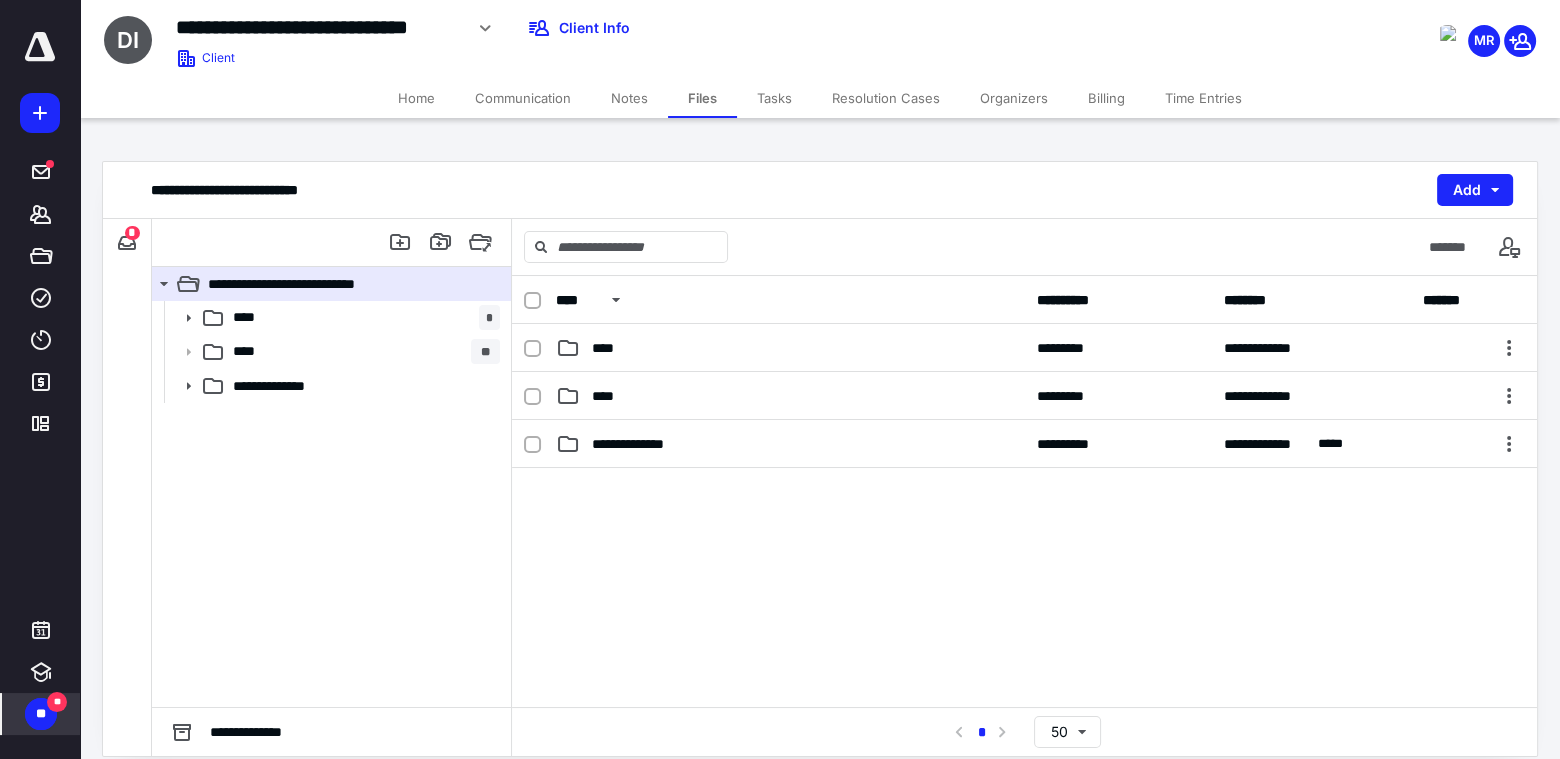 click on "Notes" at bounding box center [629, 98] 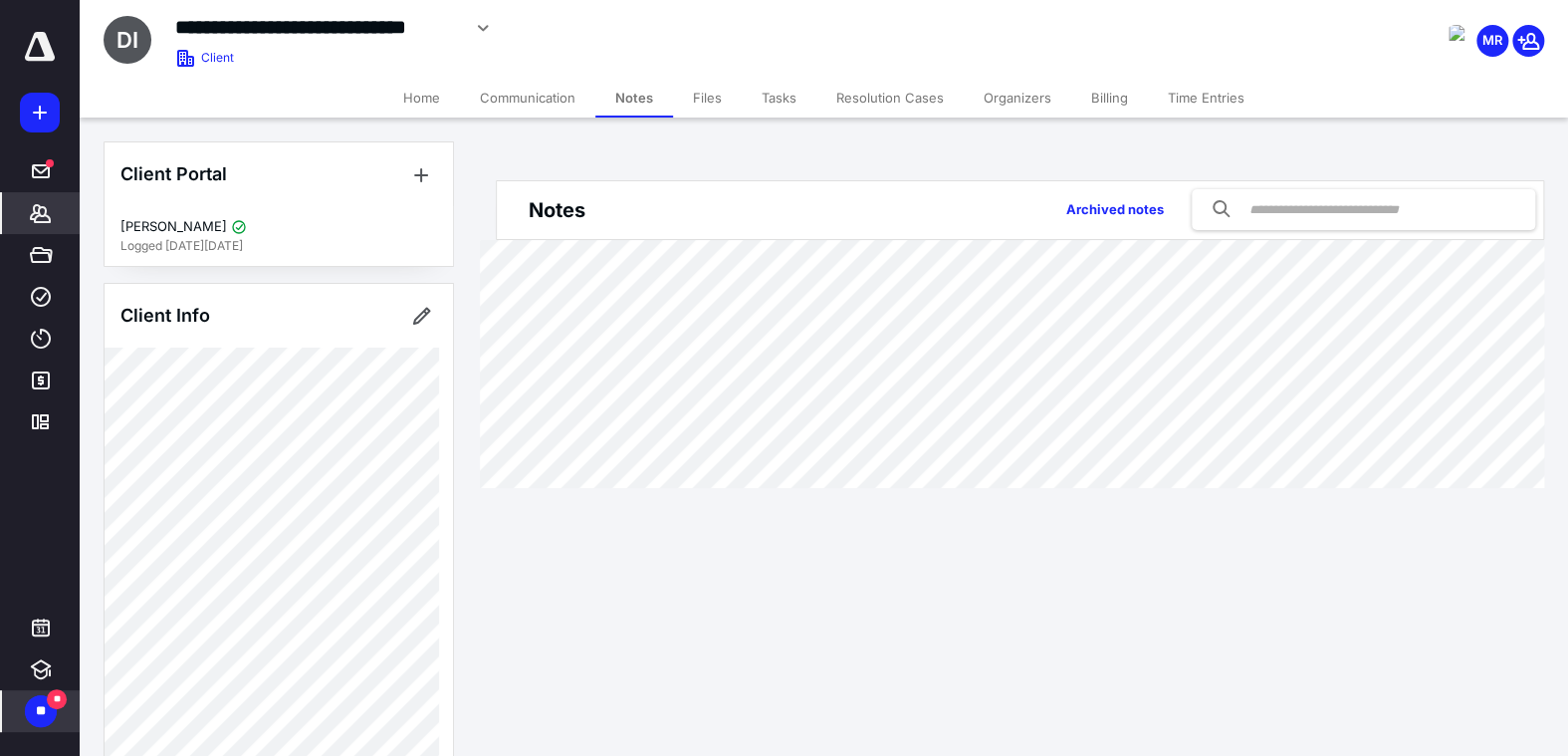 click on "Tasks" at bounding box center [779, 98] 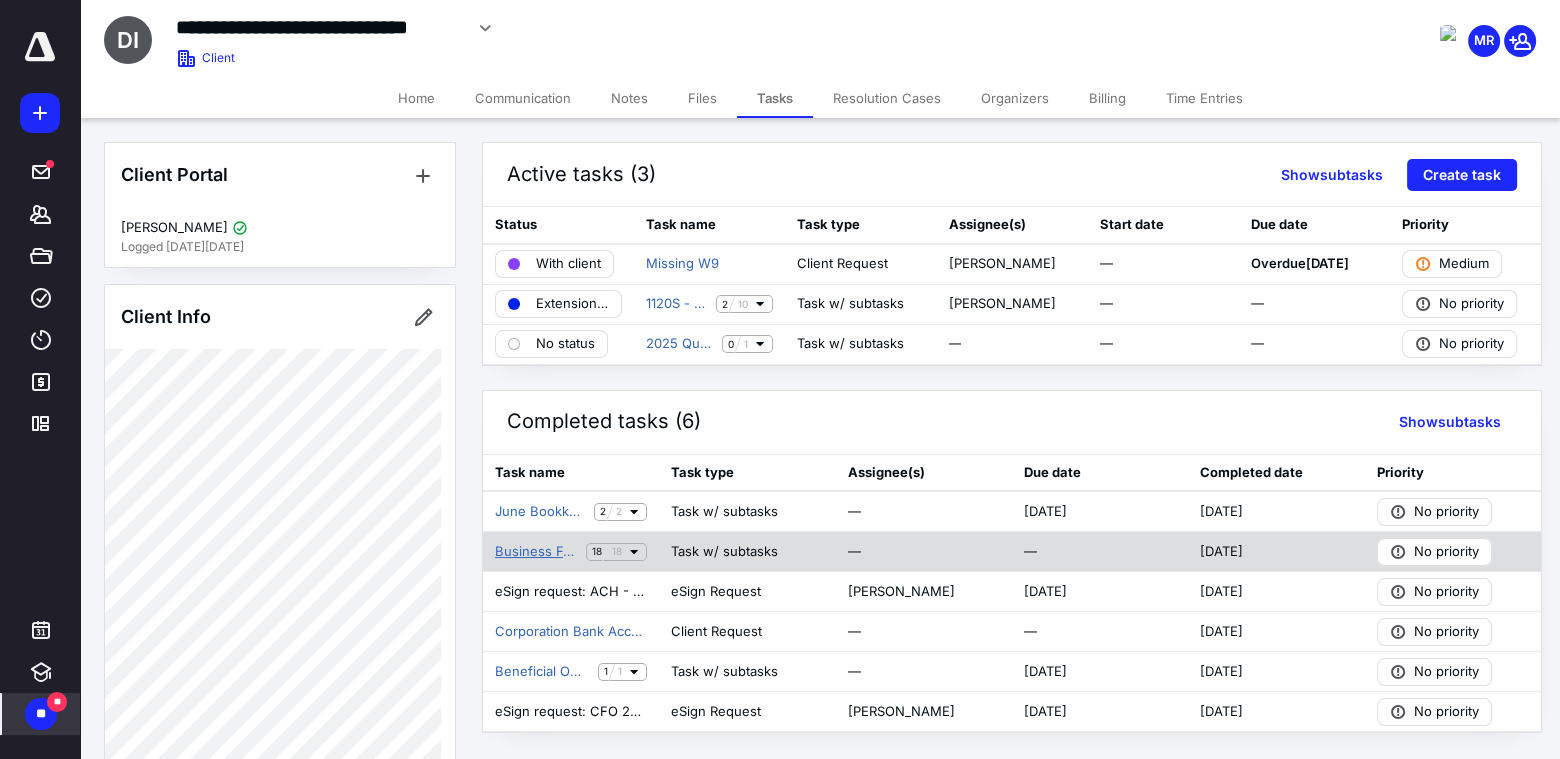 click on "Business Formation" at bounding box center (536, 552) 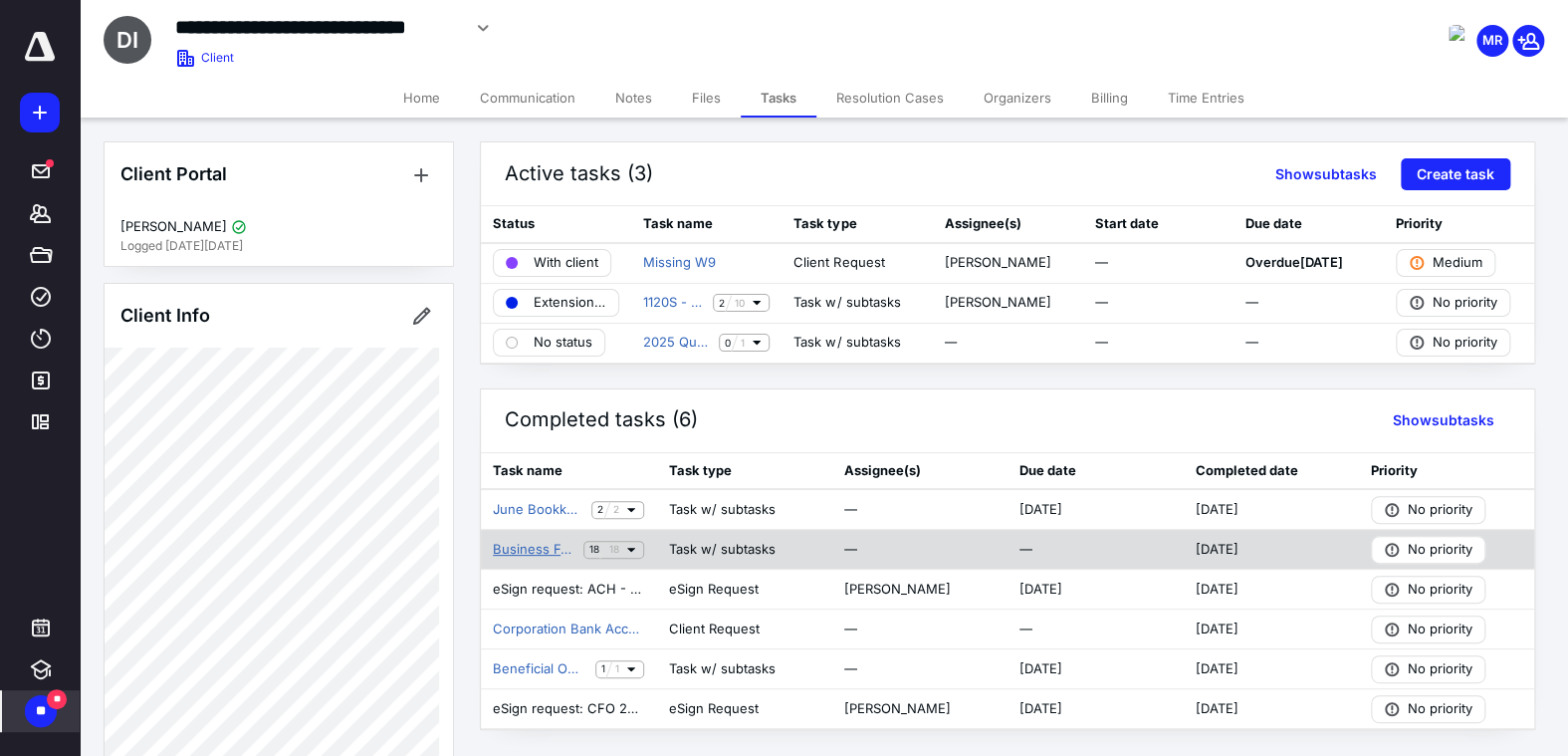 click on "**********" at bounding box center (777, 378) 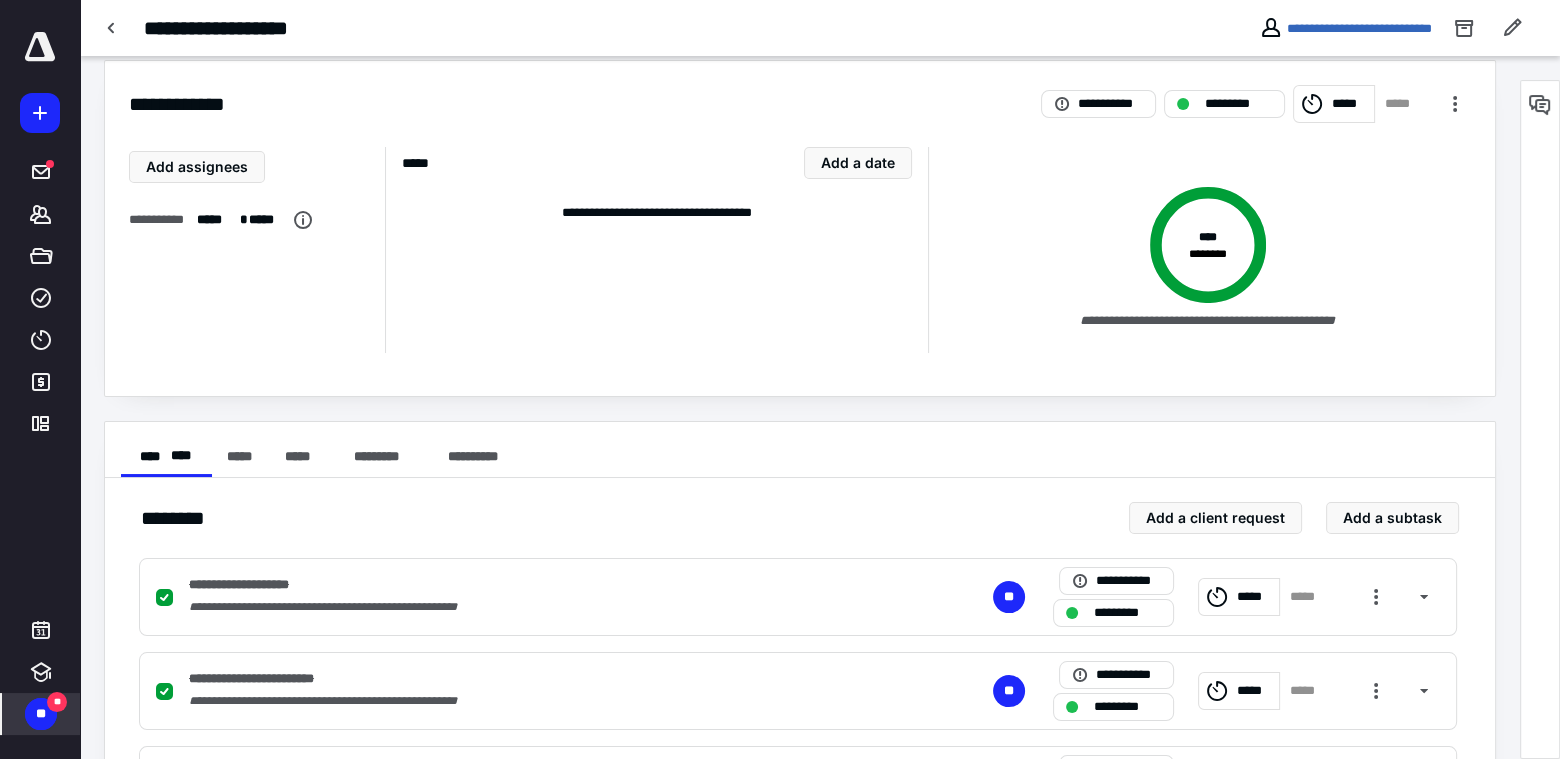 scroll, scrollTop: 0, scrollLeft: 0, axis: both 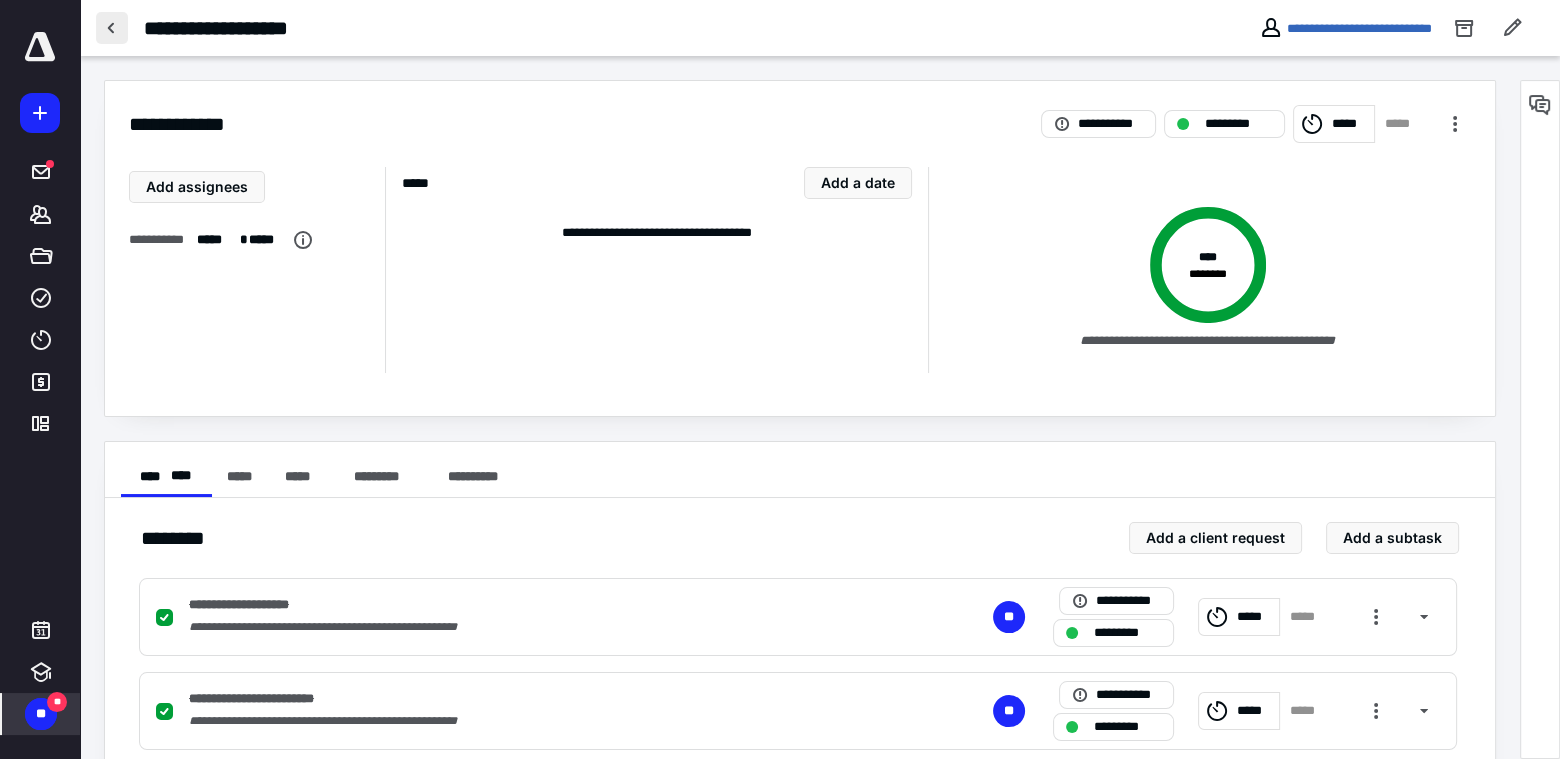 click at bounding box center [112, 28] 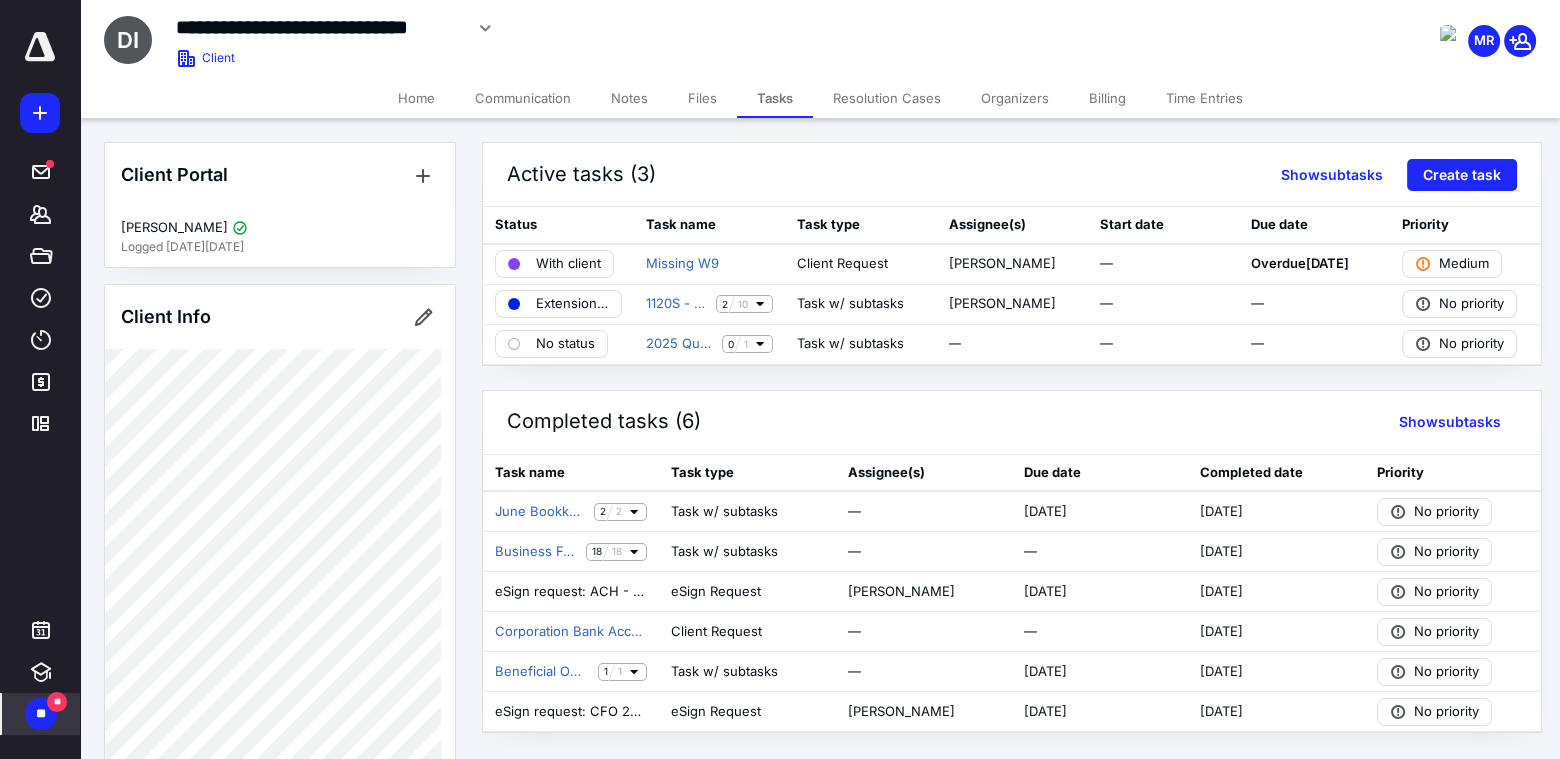 click on "Billing" at bounding box center [1107, 98] 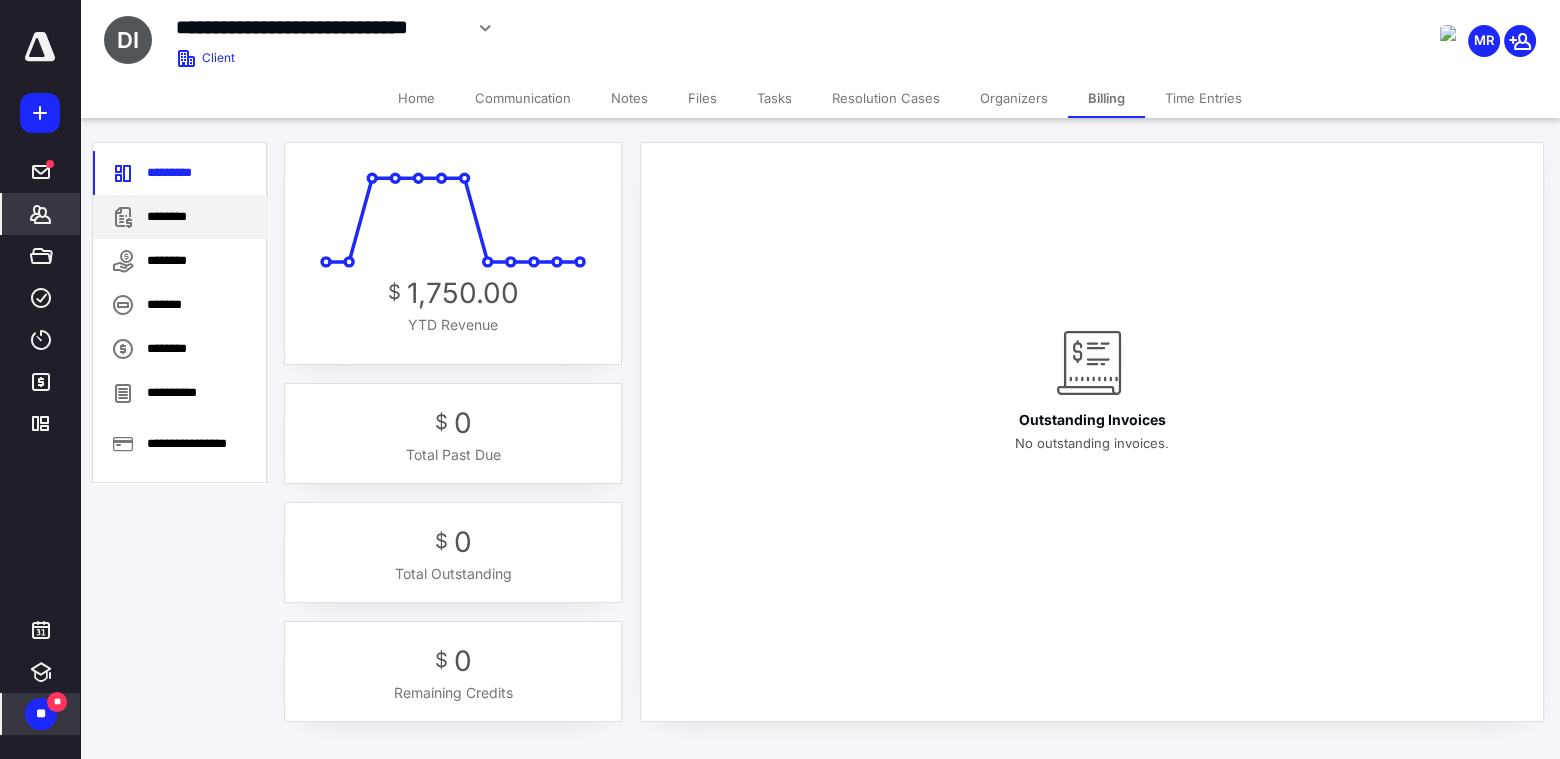 click on "********" at bounding box center [180, 217] 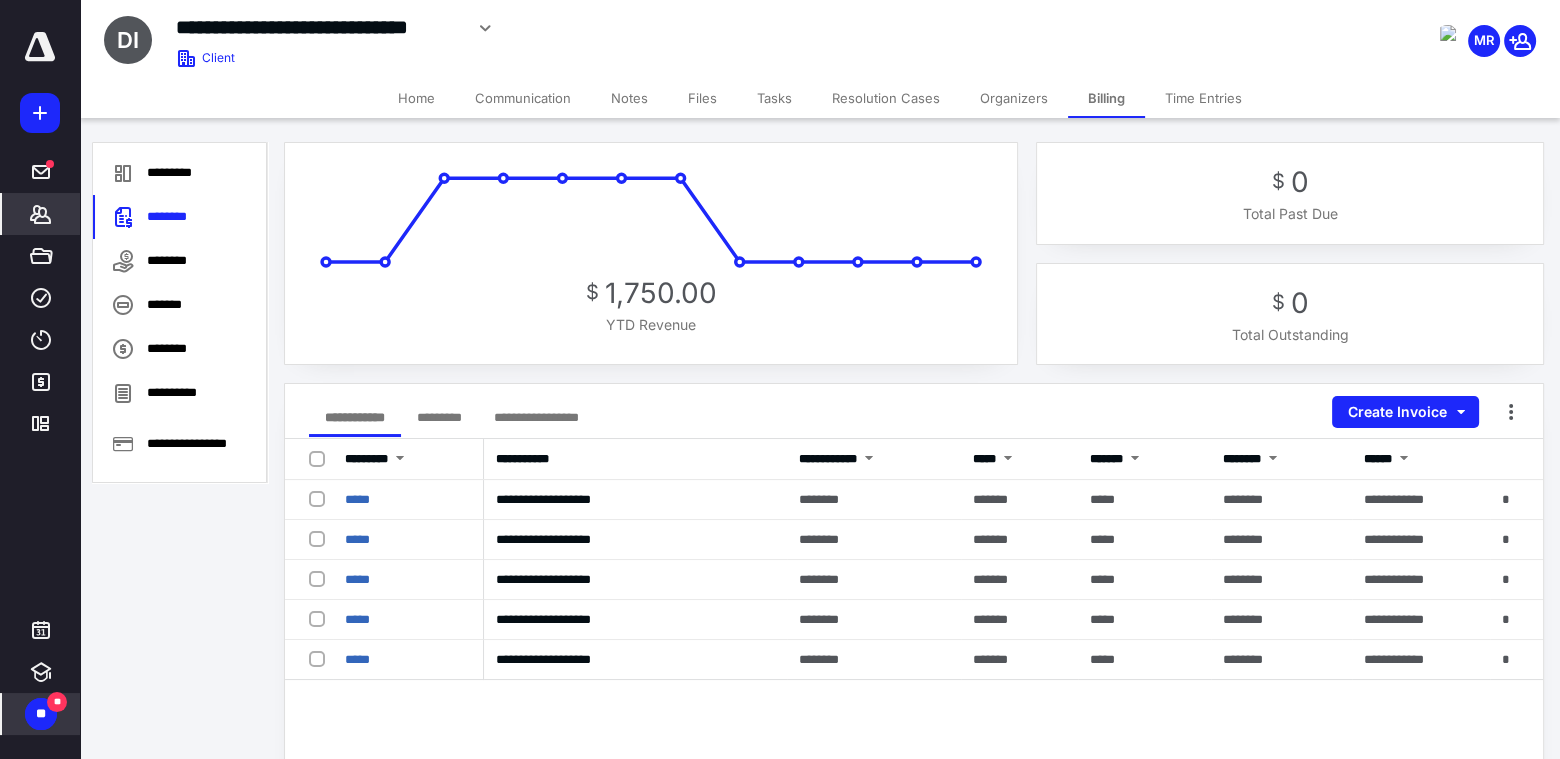 click on "Home" at bounding box center [416, 98] 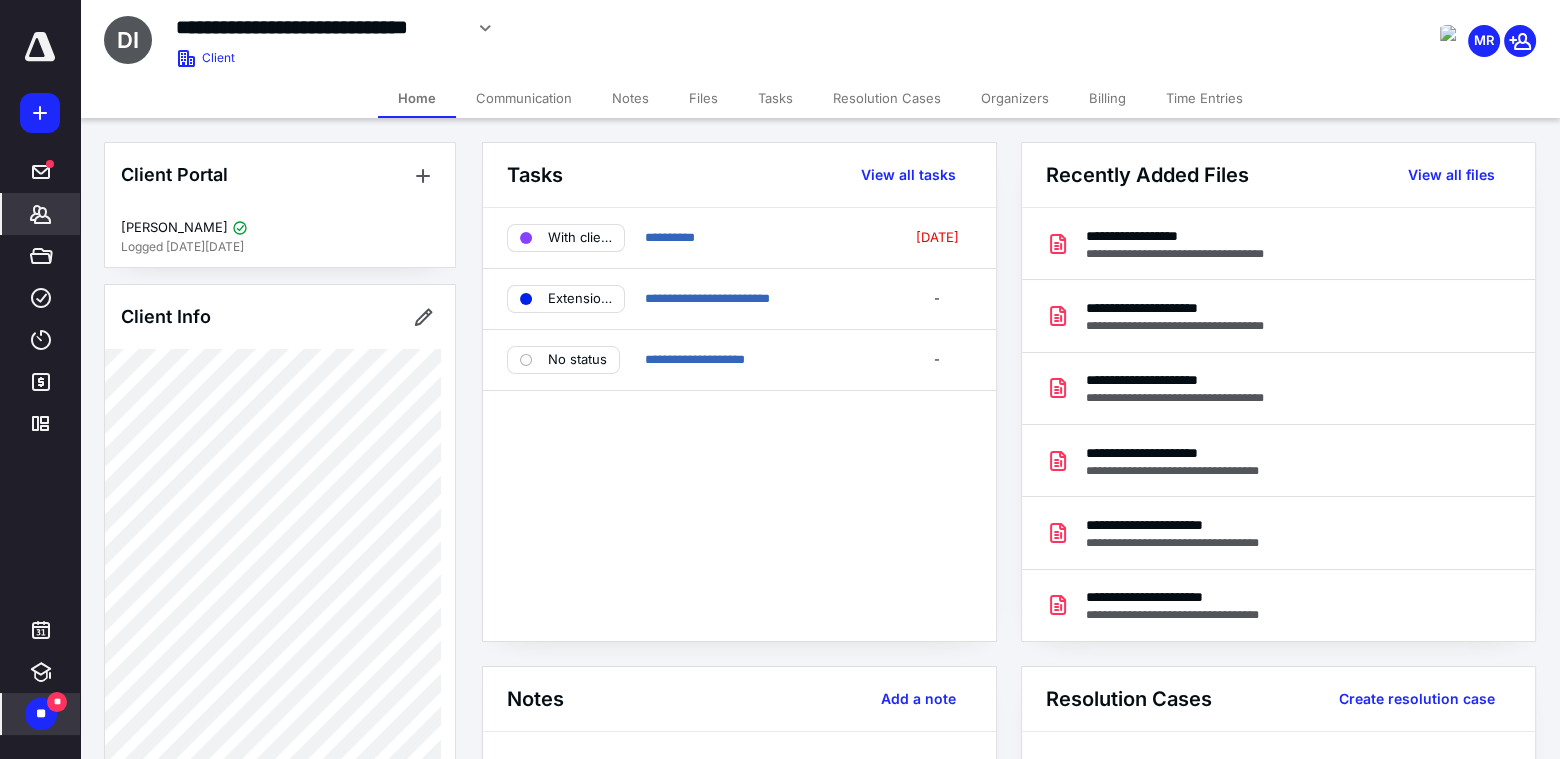 click 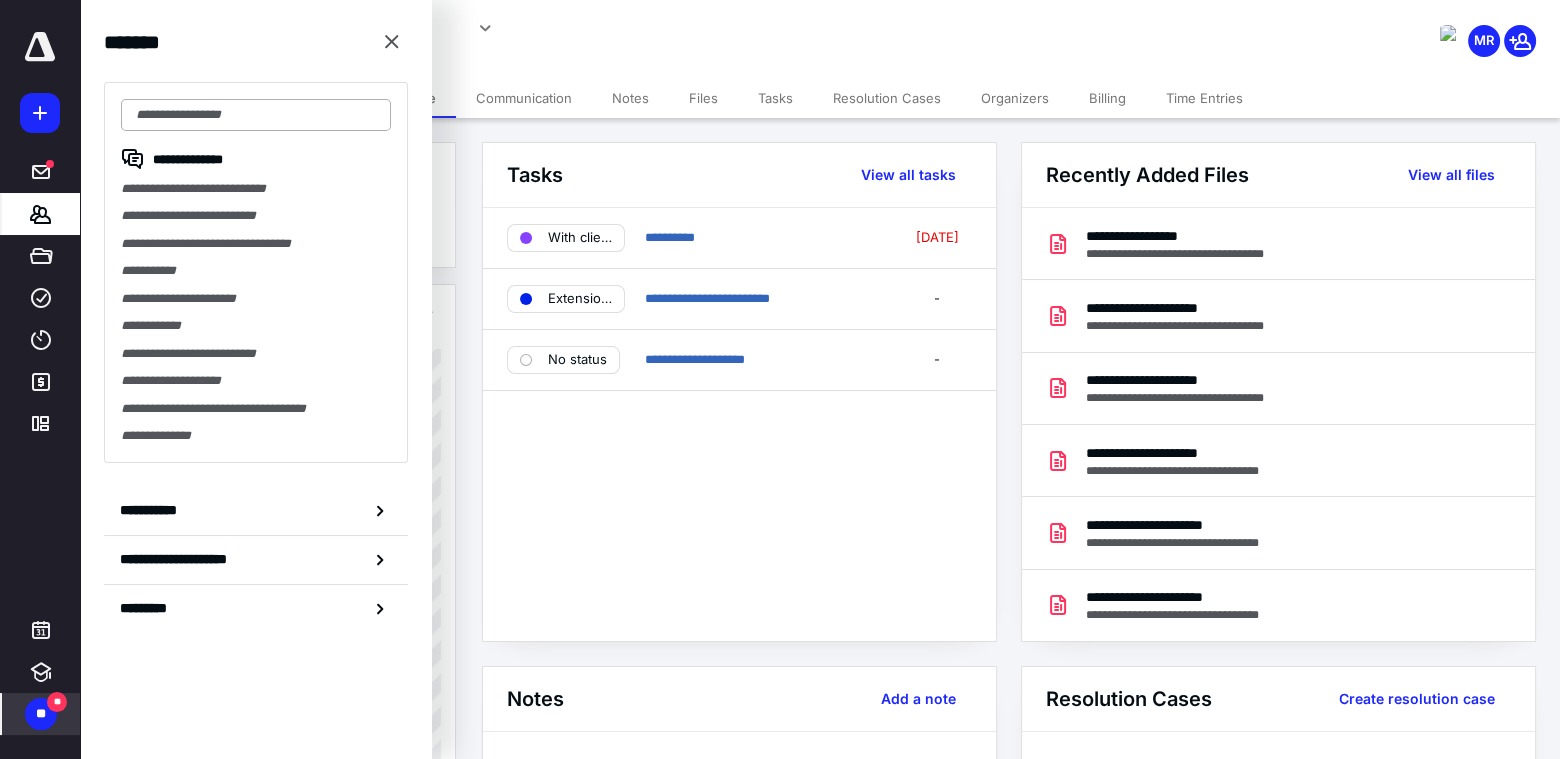 click at bounding box center [256, 115] 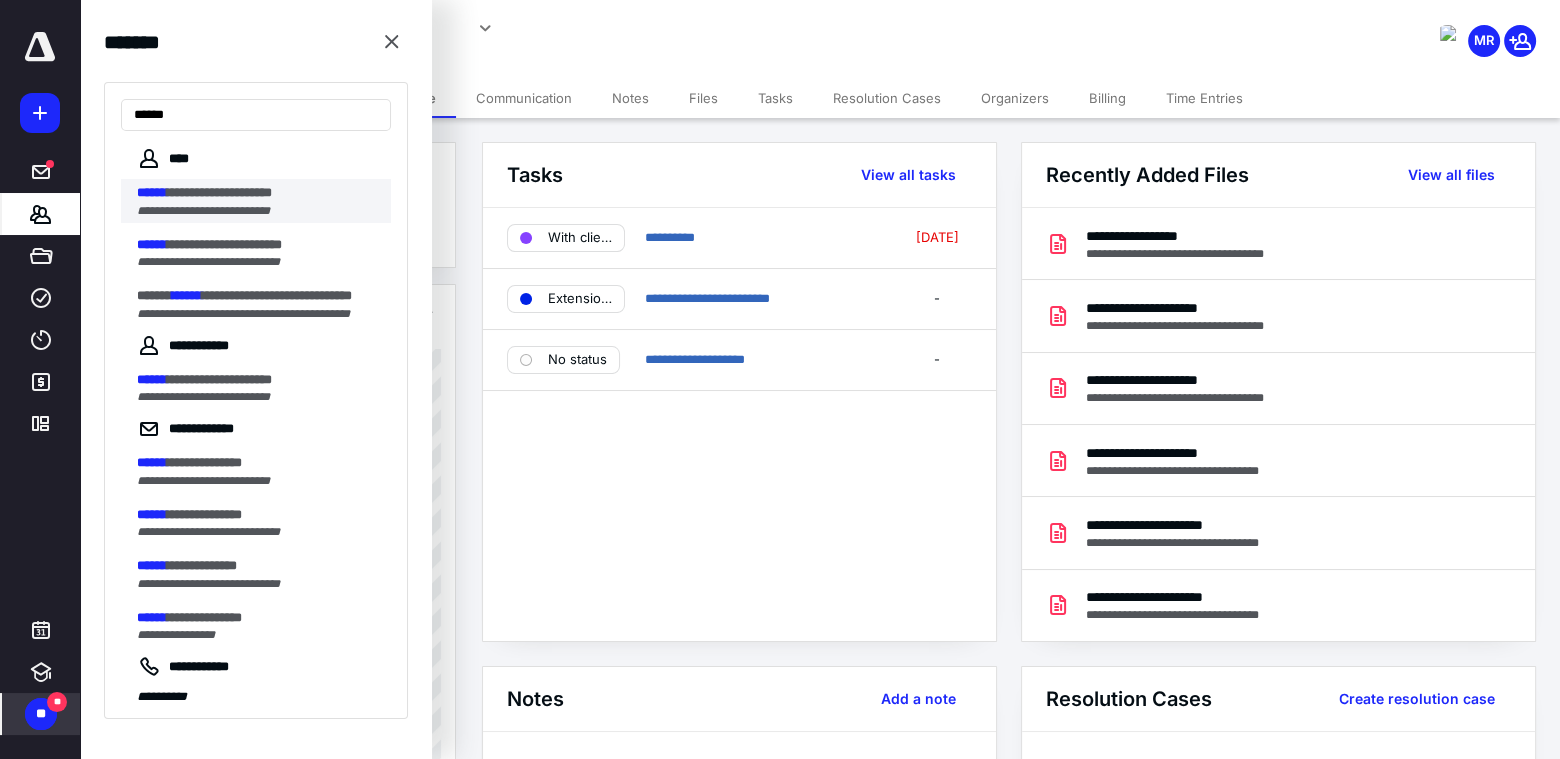 type on "******" 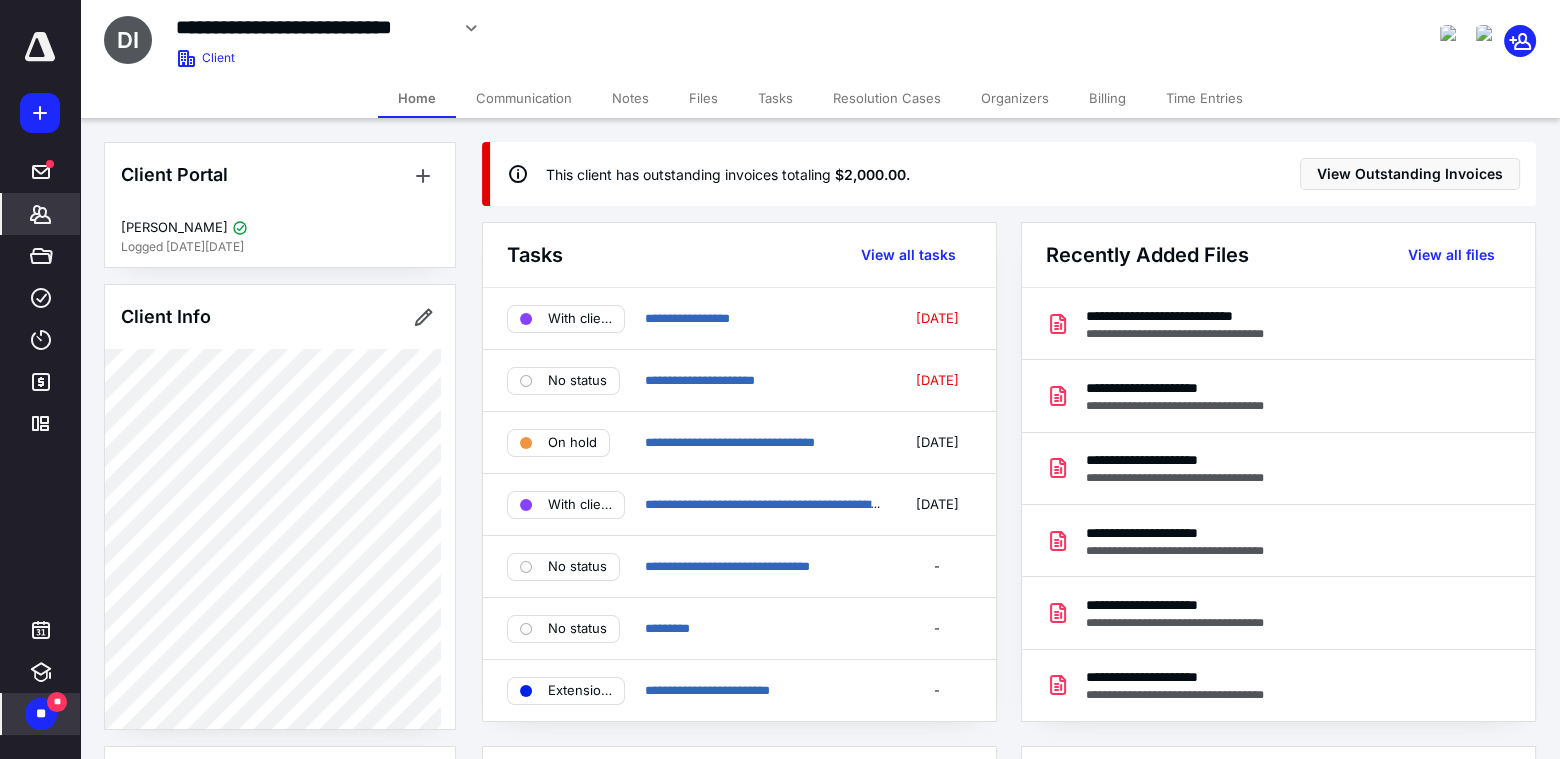 click on "Billing" at bounding box center [1107, 98] 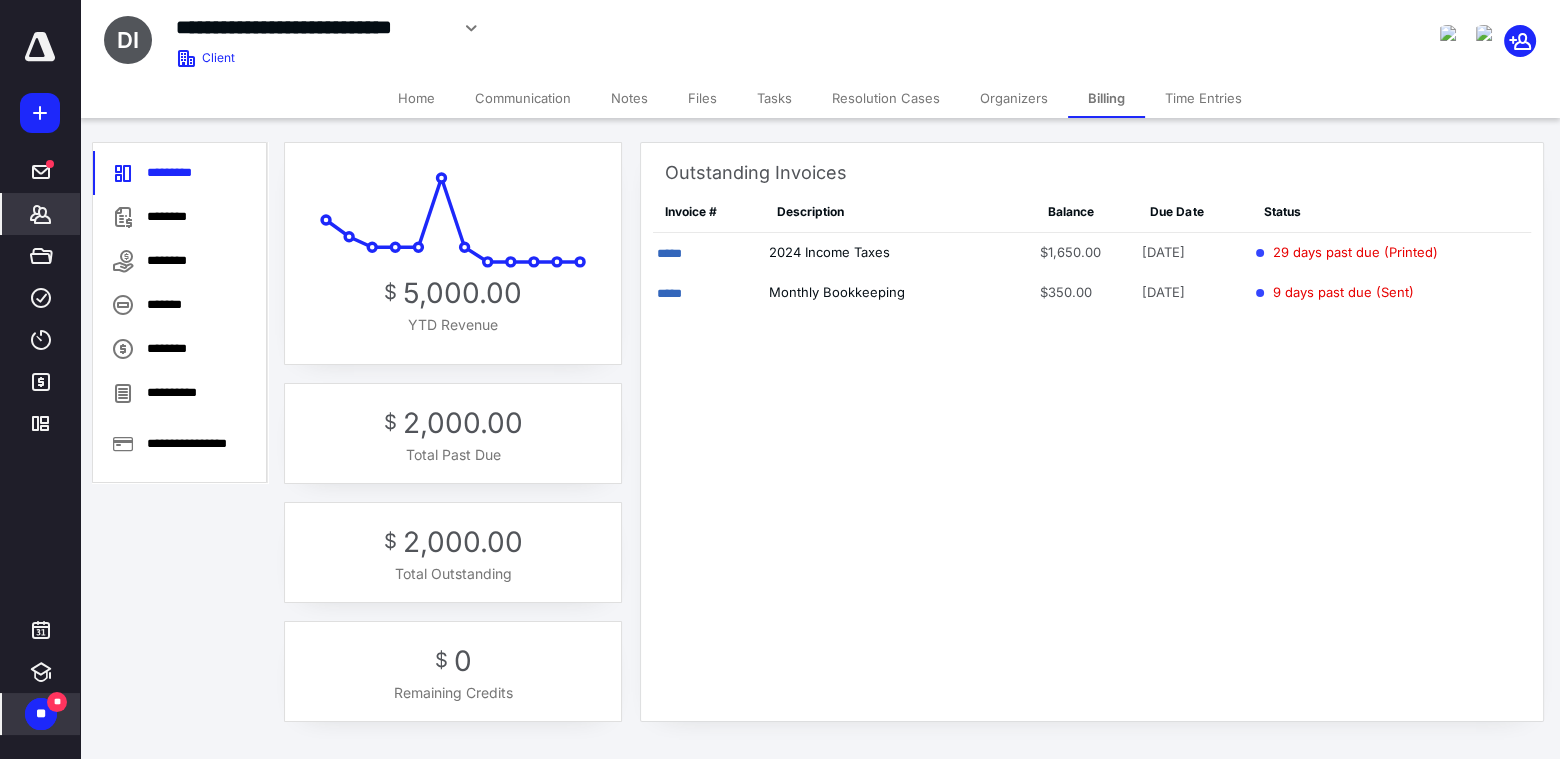 click on "Tasks" at bounding box center [774, 98] 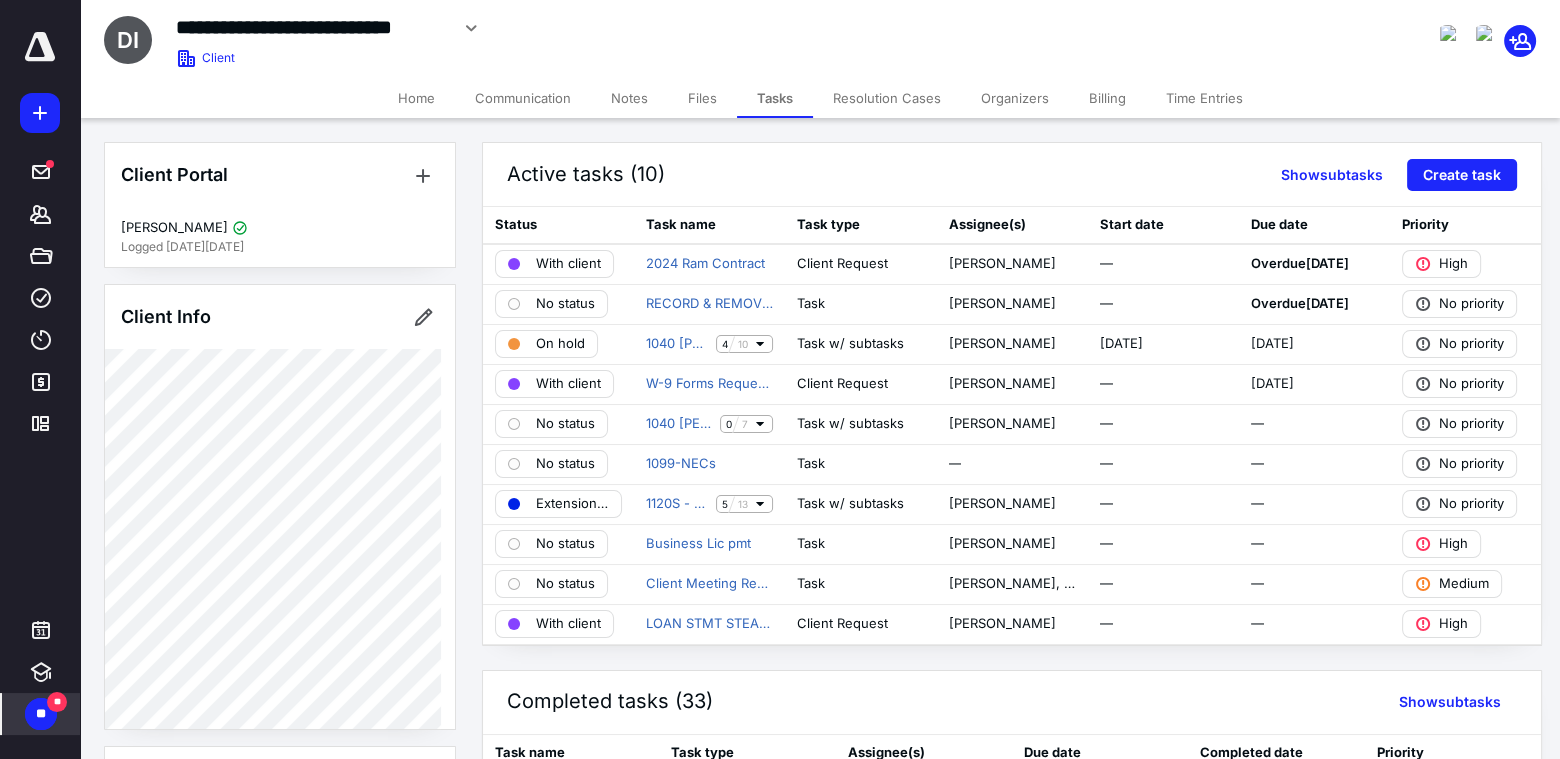 click on "Billing" at bounding box center (1107, 98) 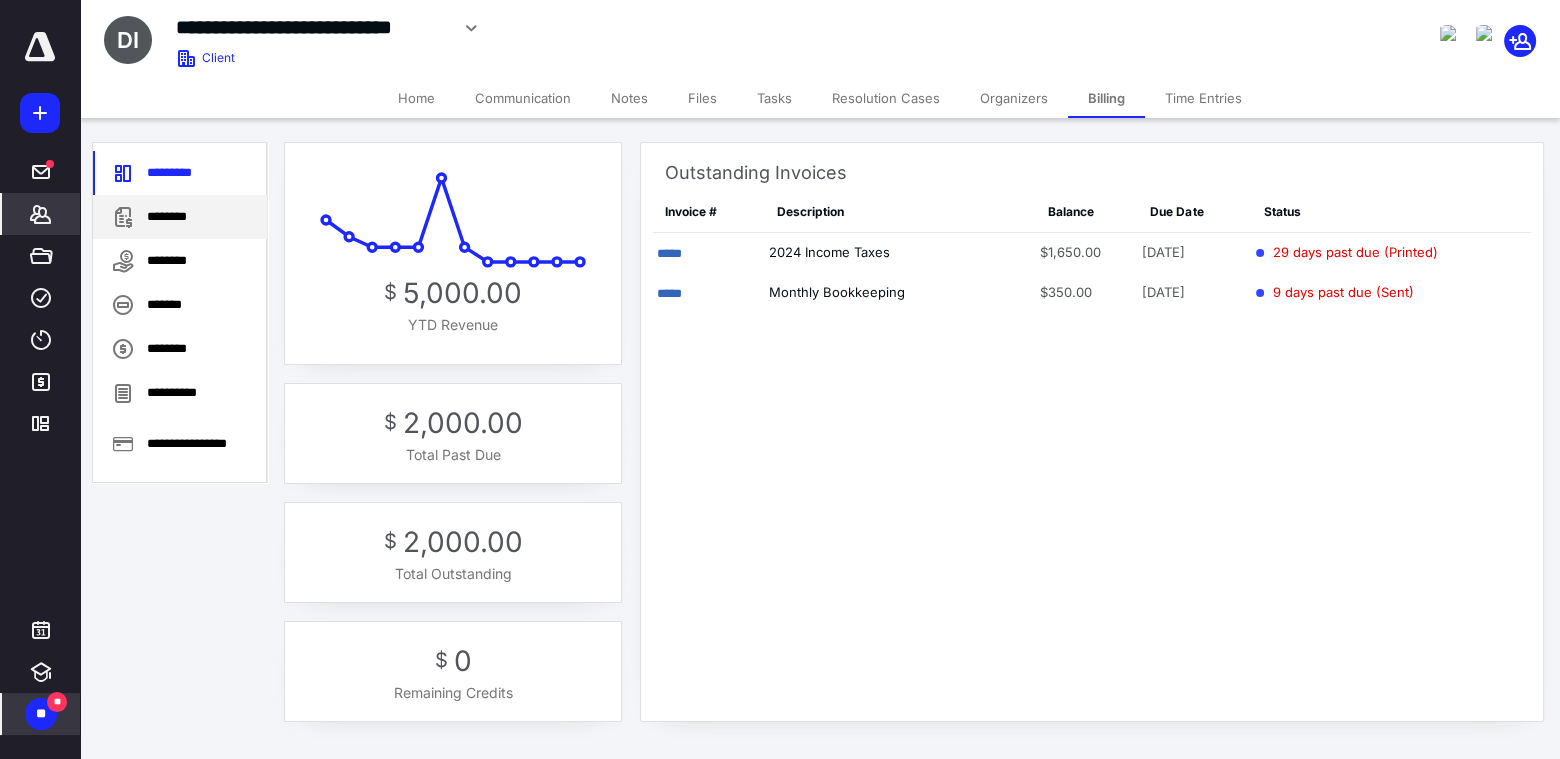 click on "********" at bounding box center (180, 217) 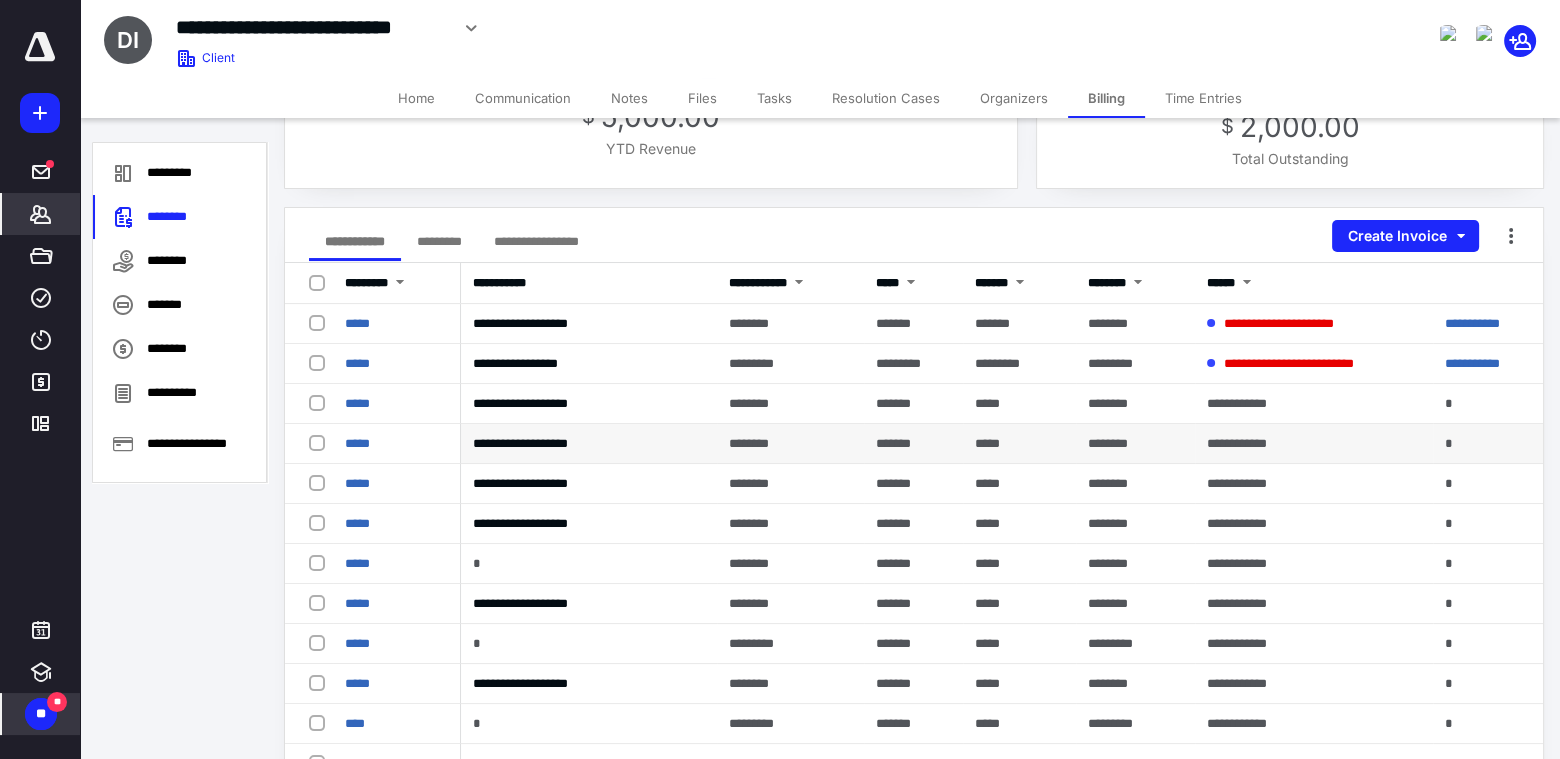 scroll, scrollTop: 200, scrollLeft: 0, axis: vertical 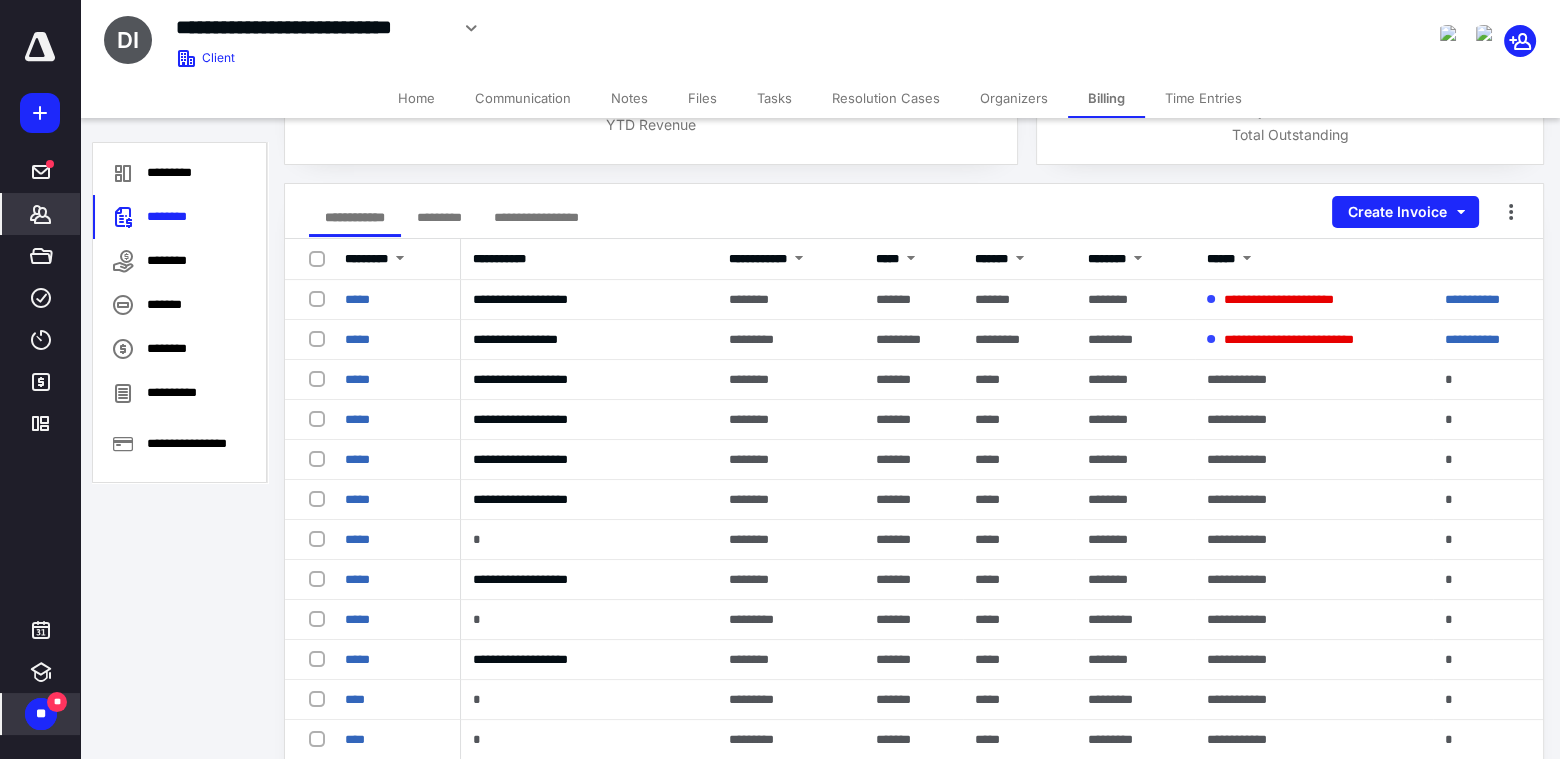 click on "Communication" at bounding box center (523, 98) 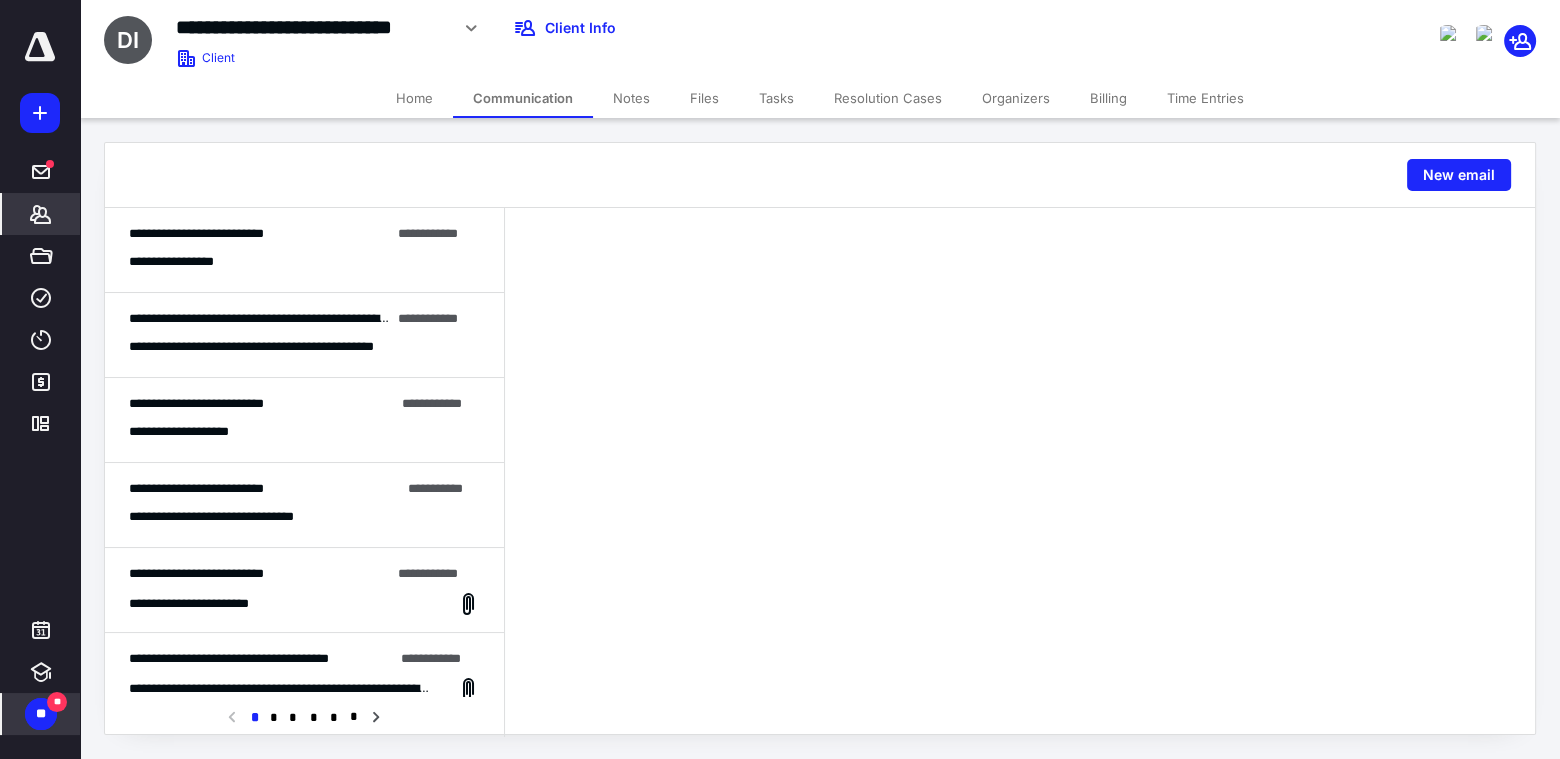 click on "*******" at bounding box center [41, 214] 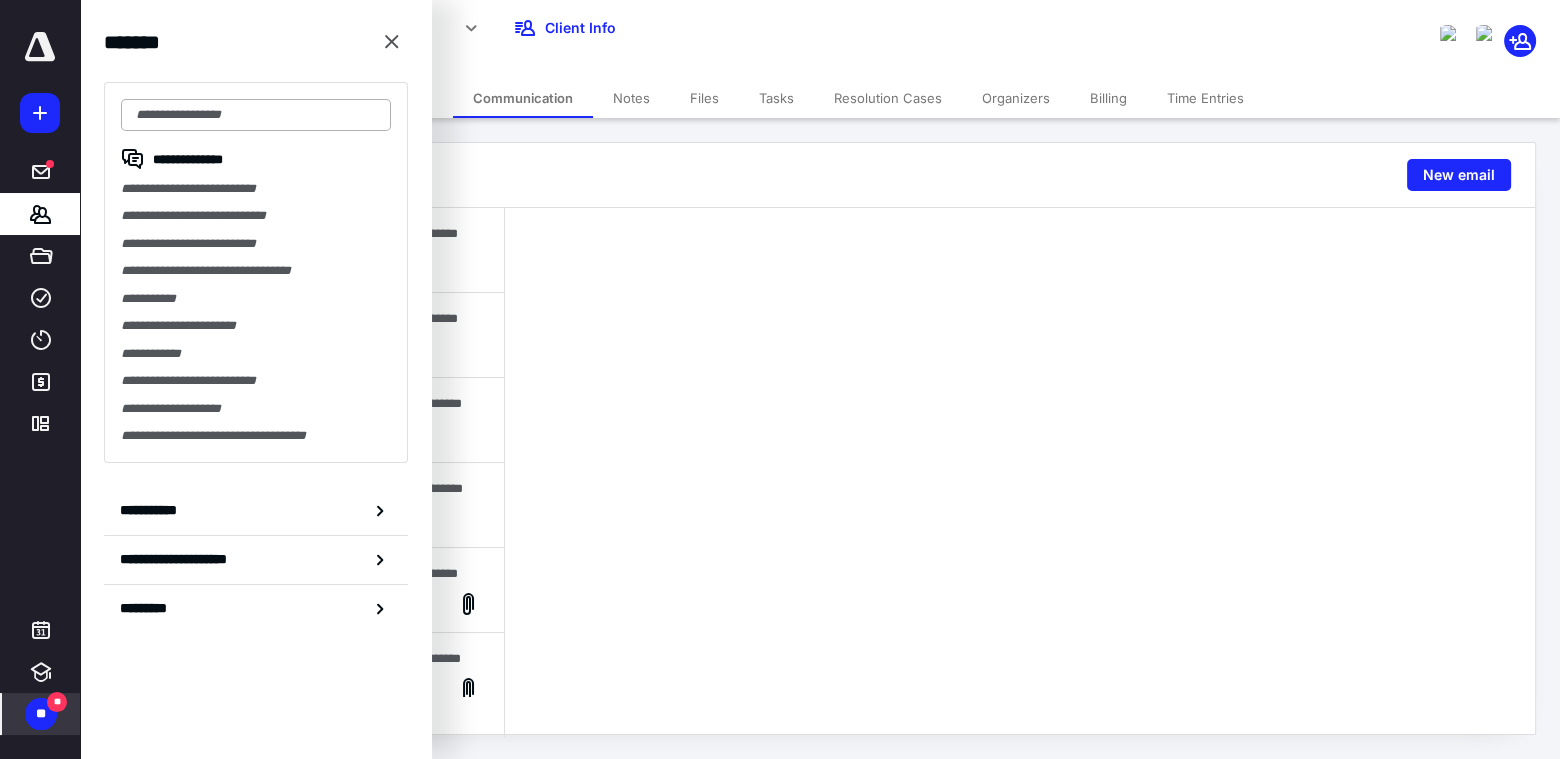 click at bounding box center [256, 115] 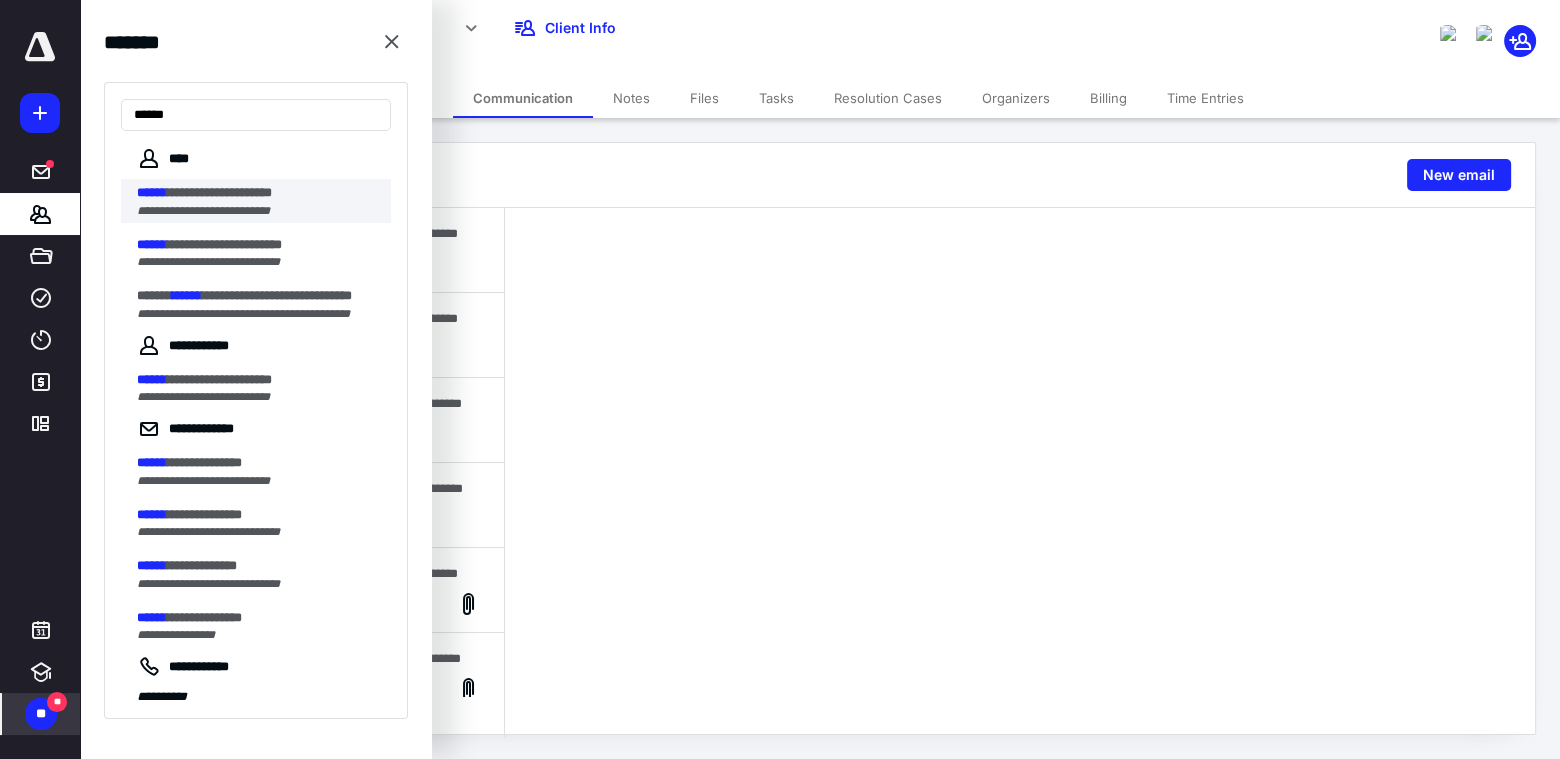 type on "******" 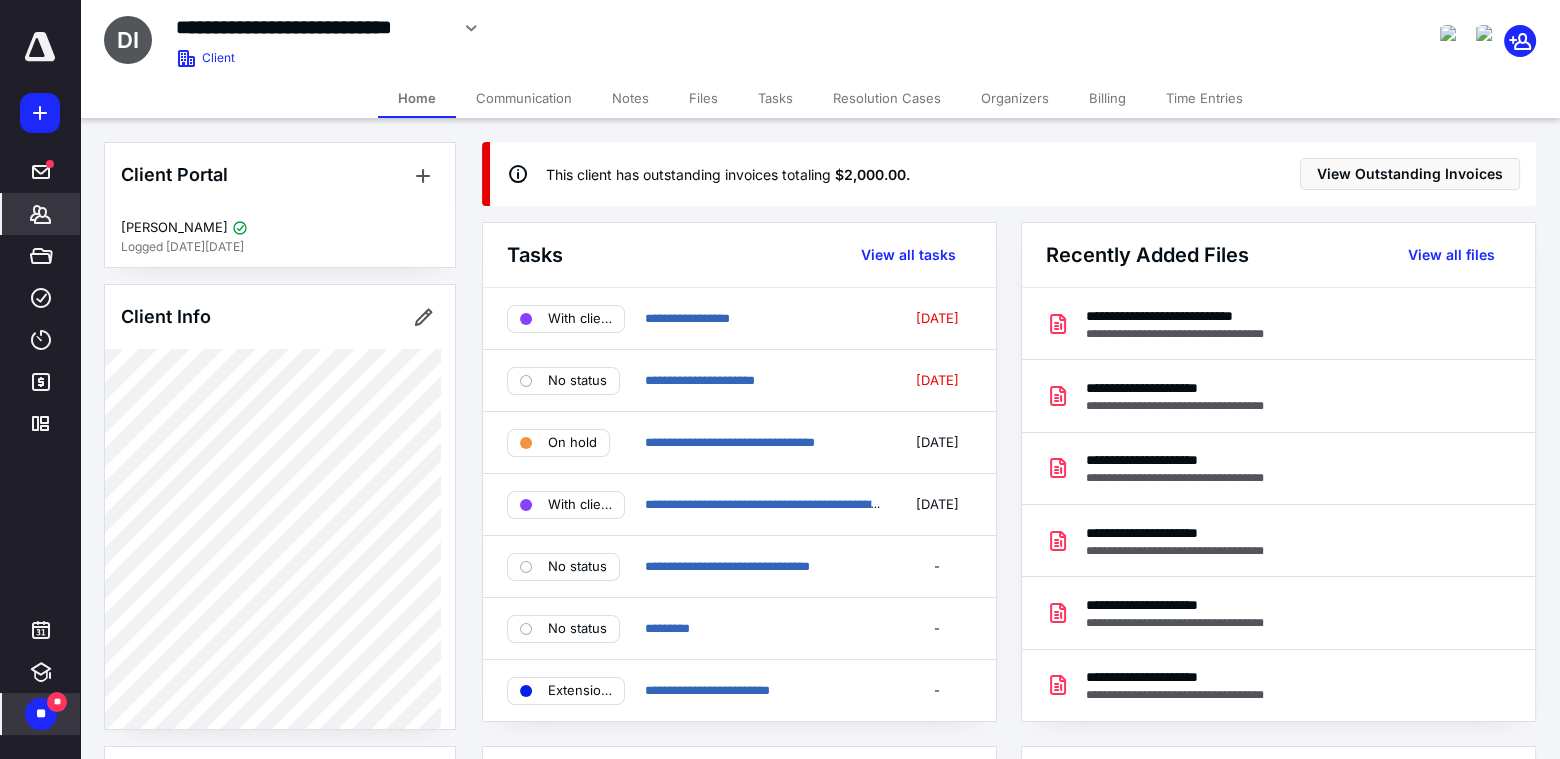 click on "Billing" at bounding box center [1107, 98] 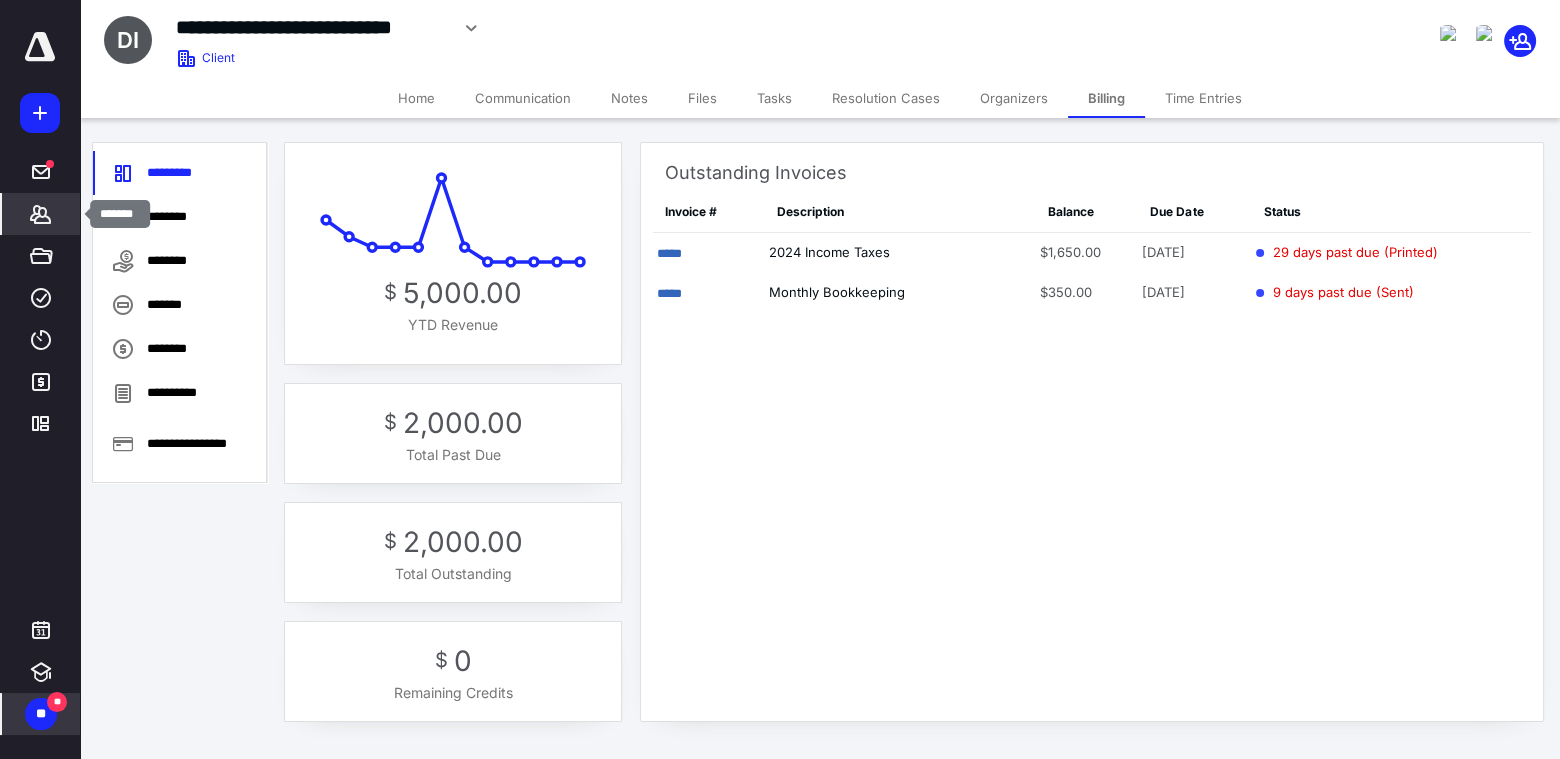 click 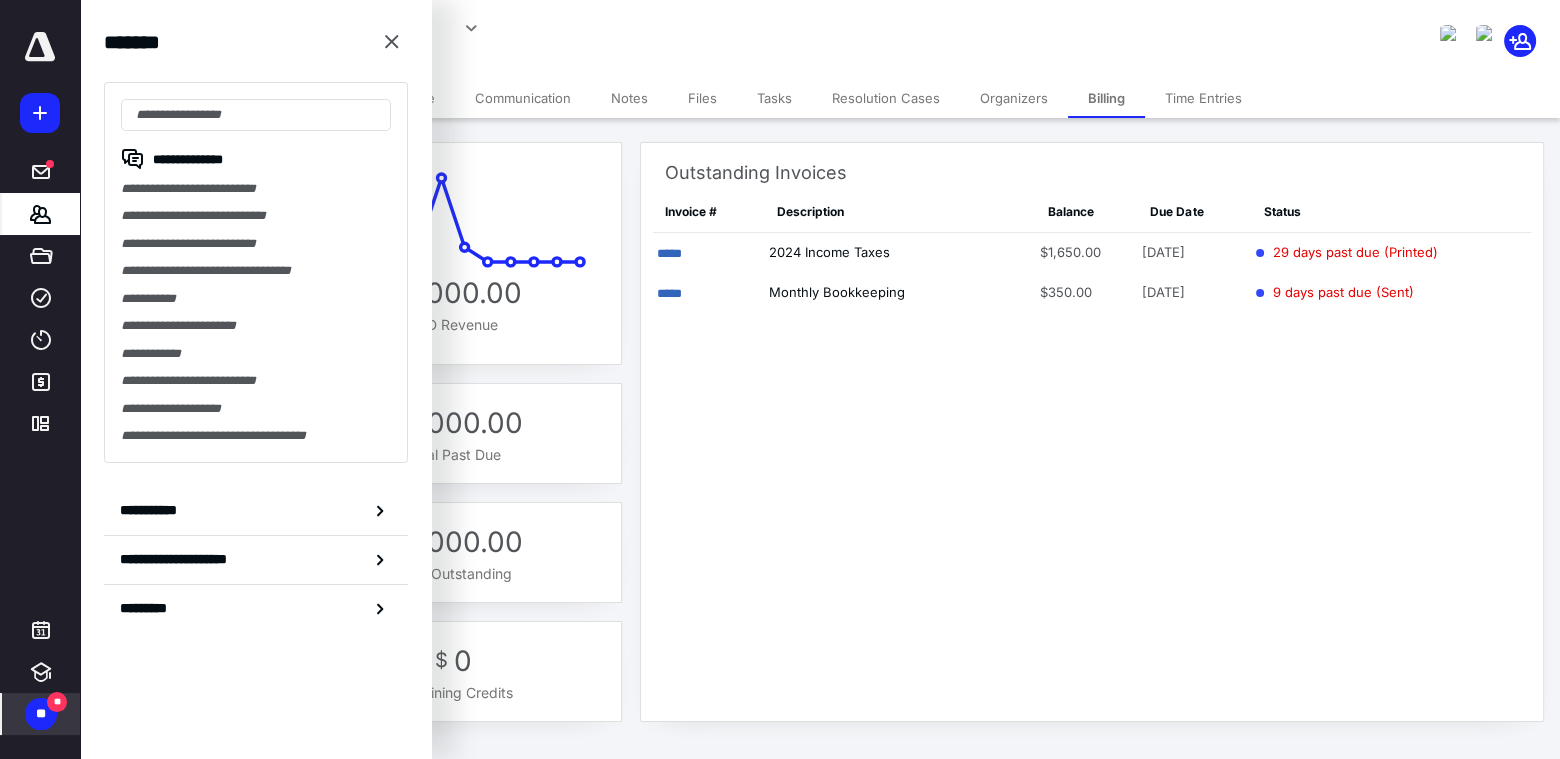 click on "**********" at bounding box center (256, 272) 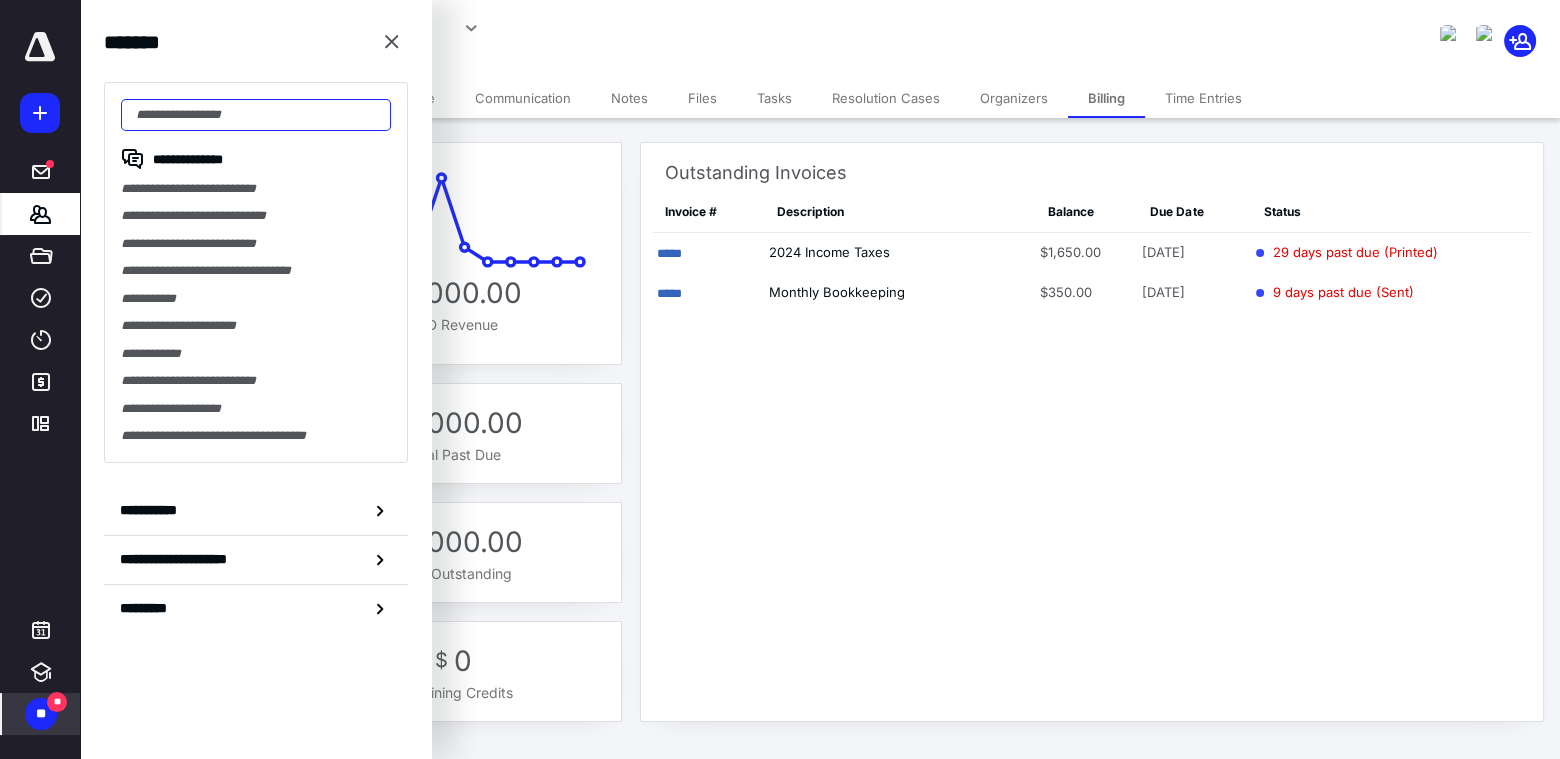click at bounding box center (256, 115) 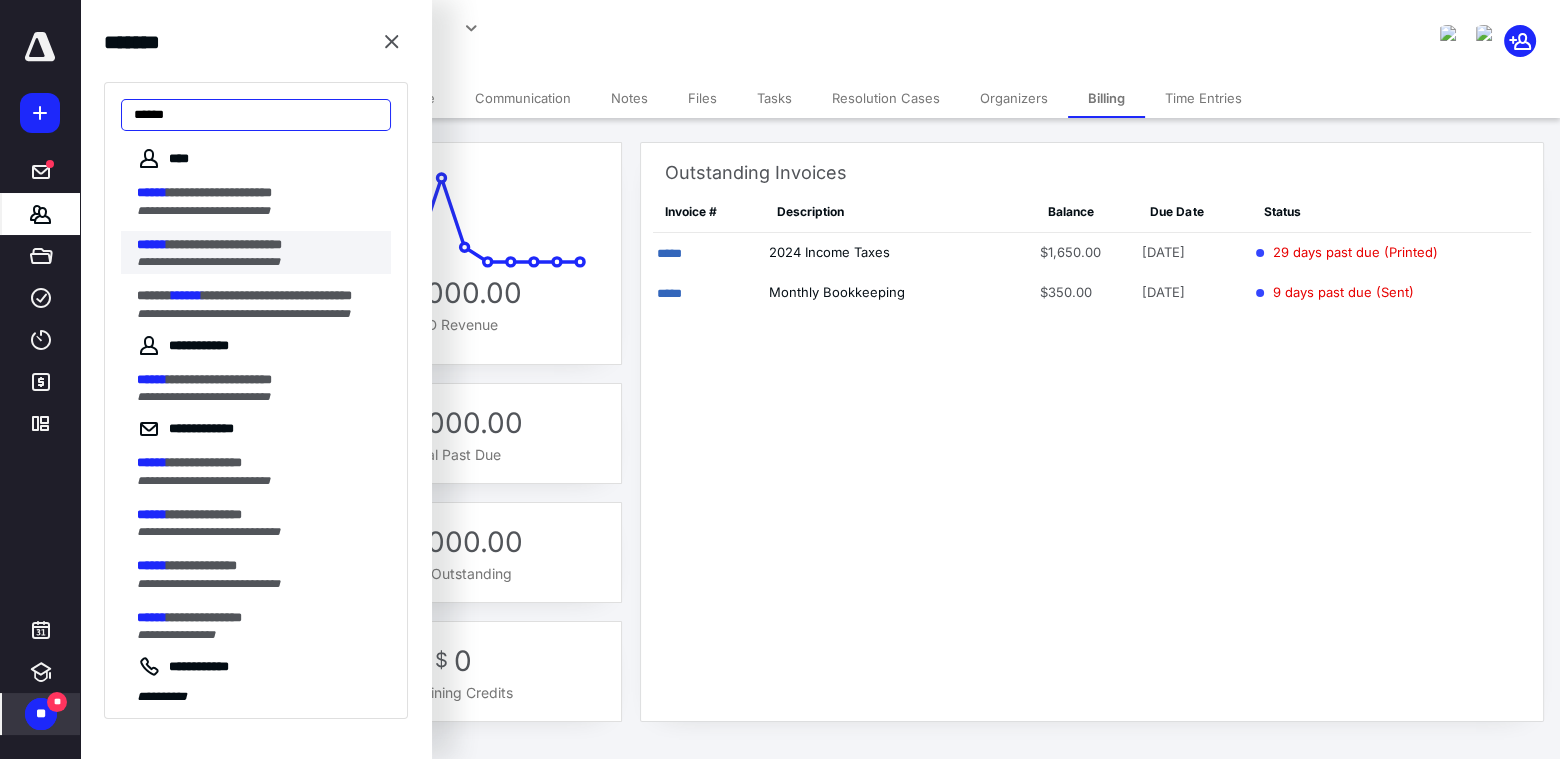 type on "******" 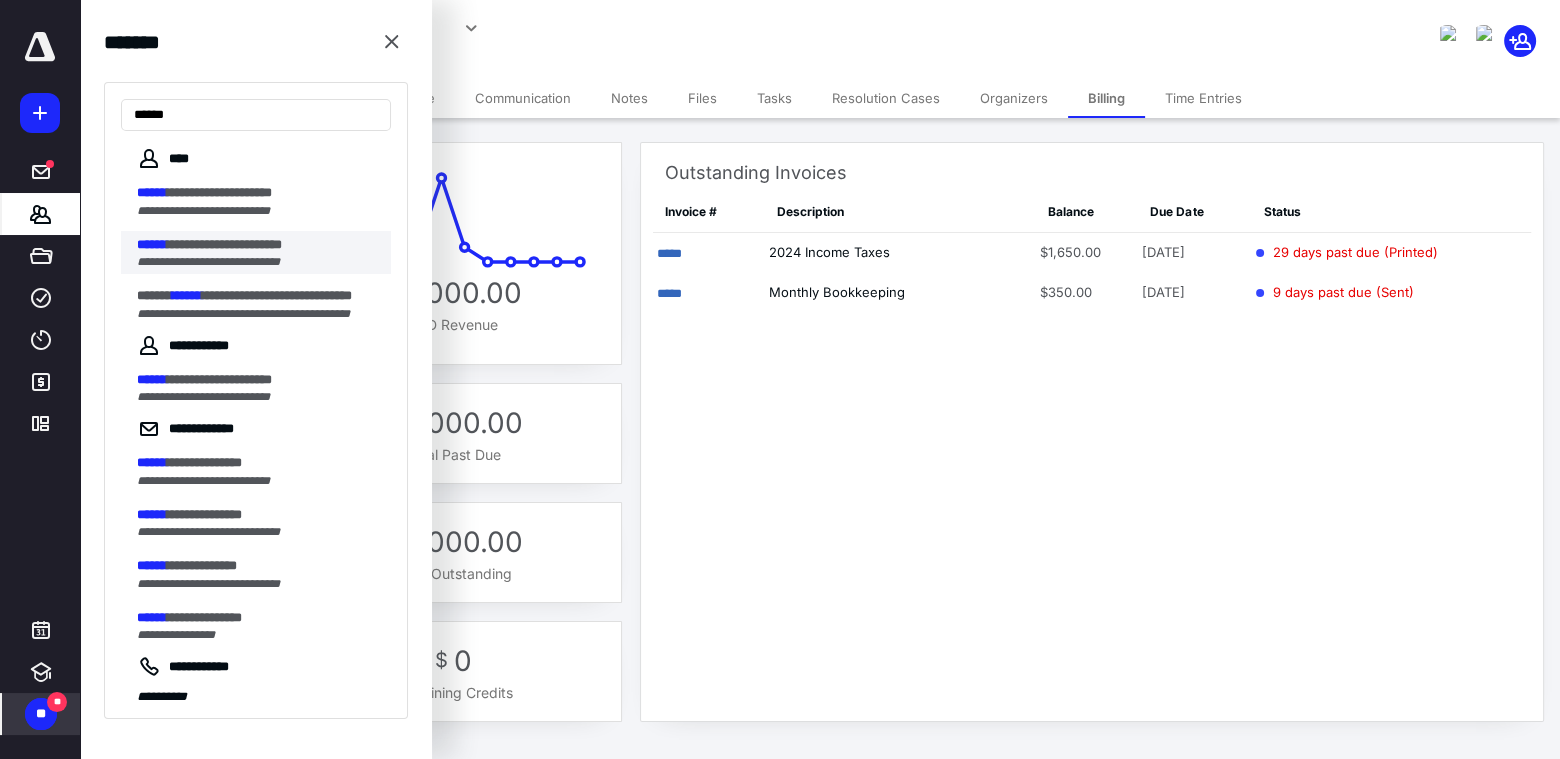 click on "**********" at bounding box center [208, 262] 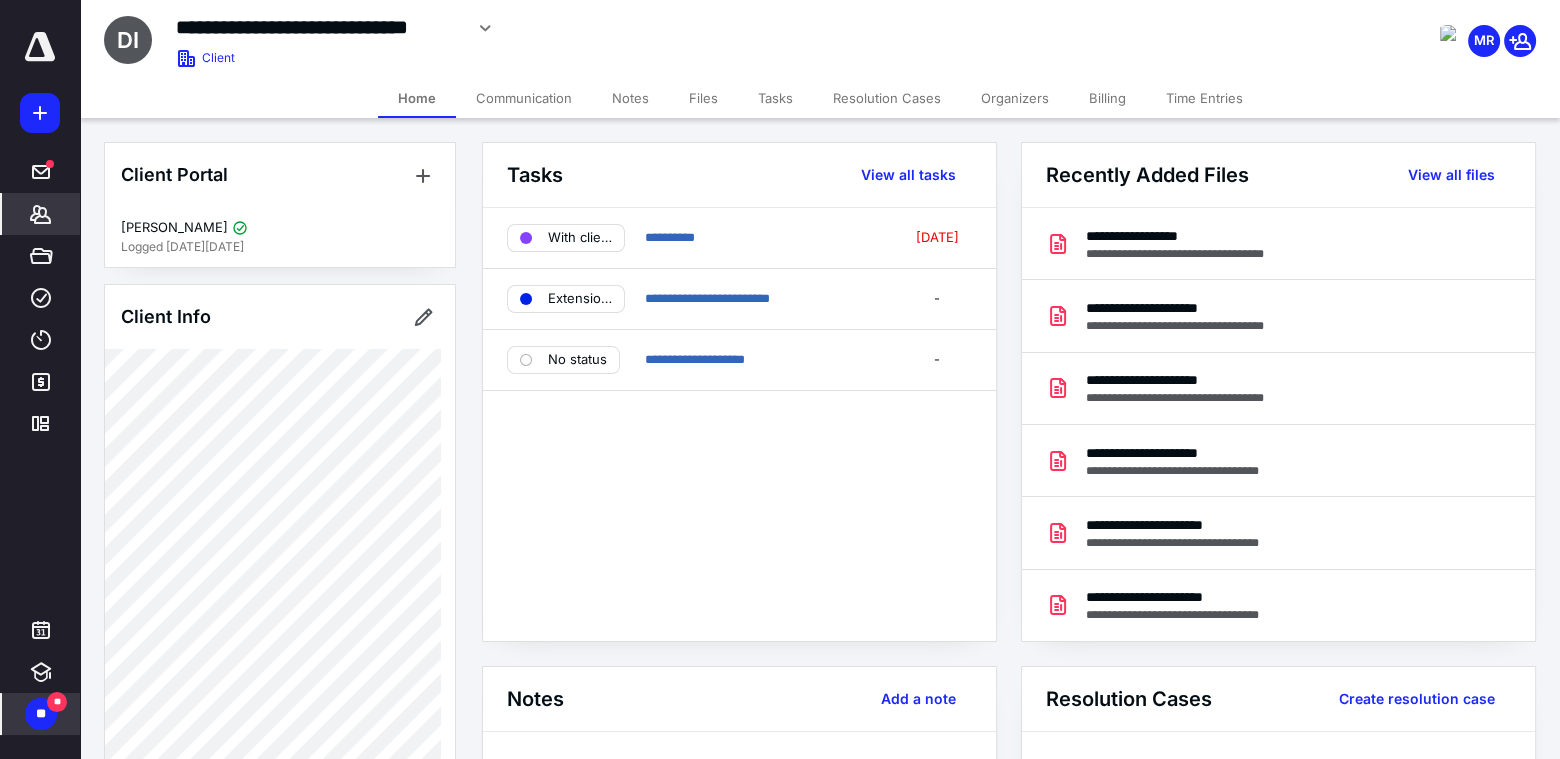 click on "Files" at bounding box center (703, 98) 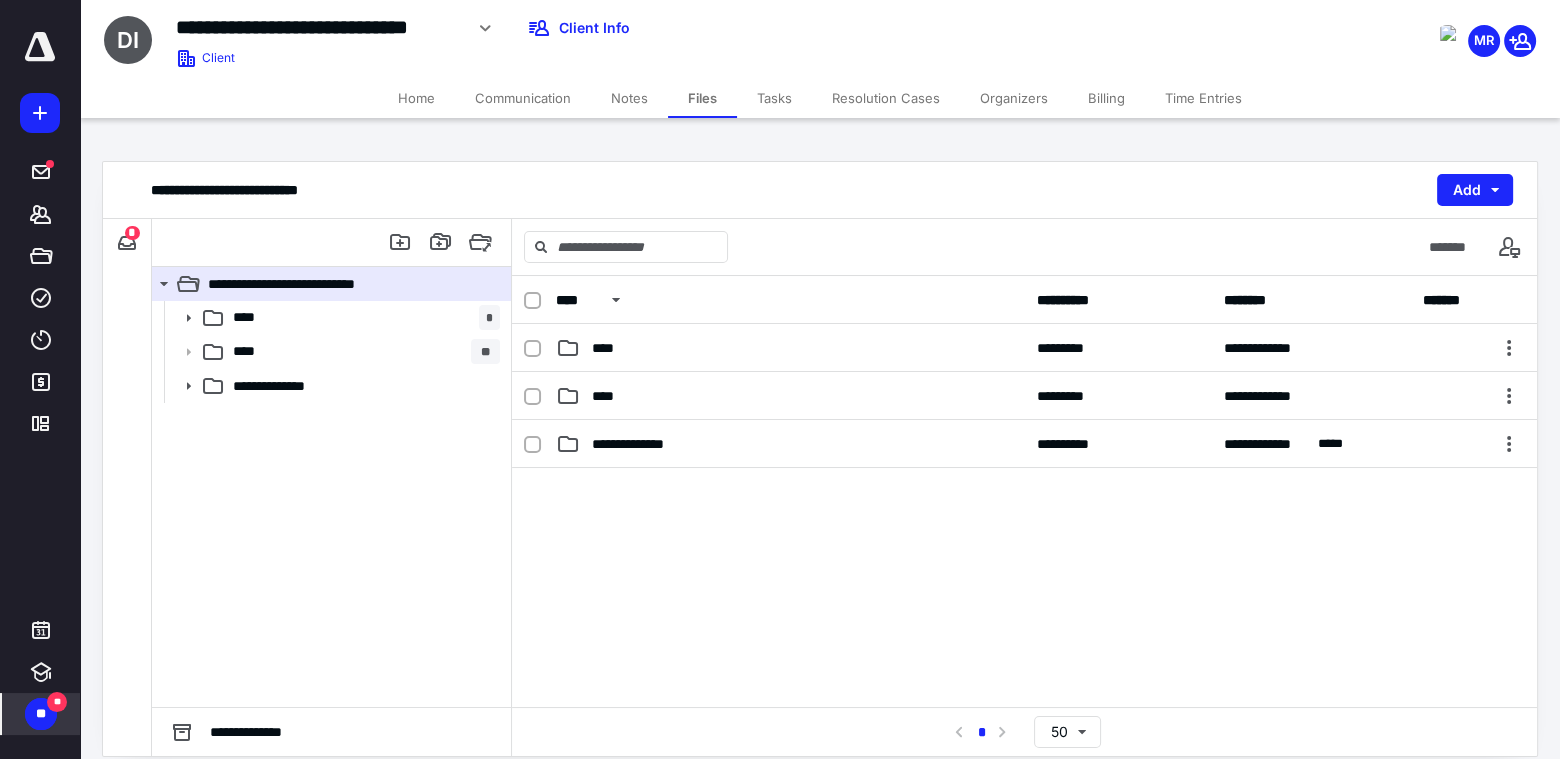 click on "Tasks" at bounding box center [774, 98] 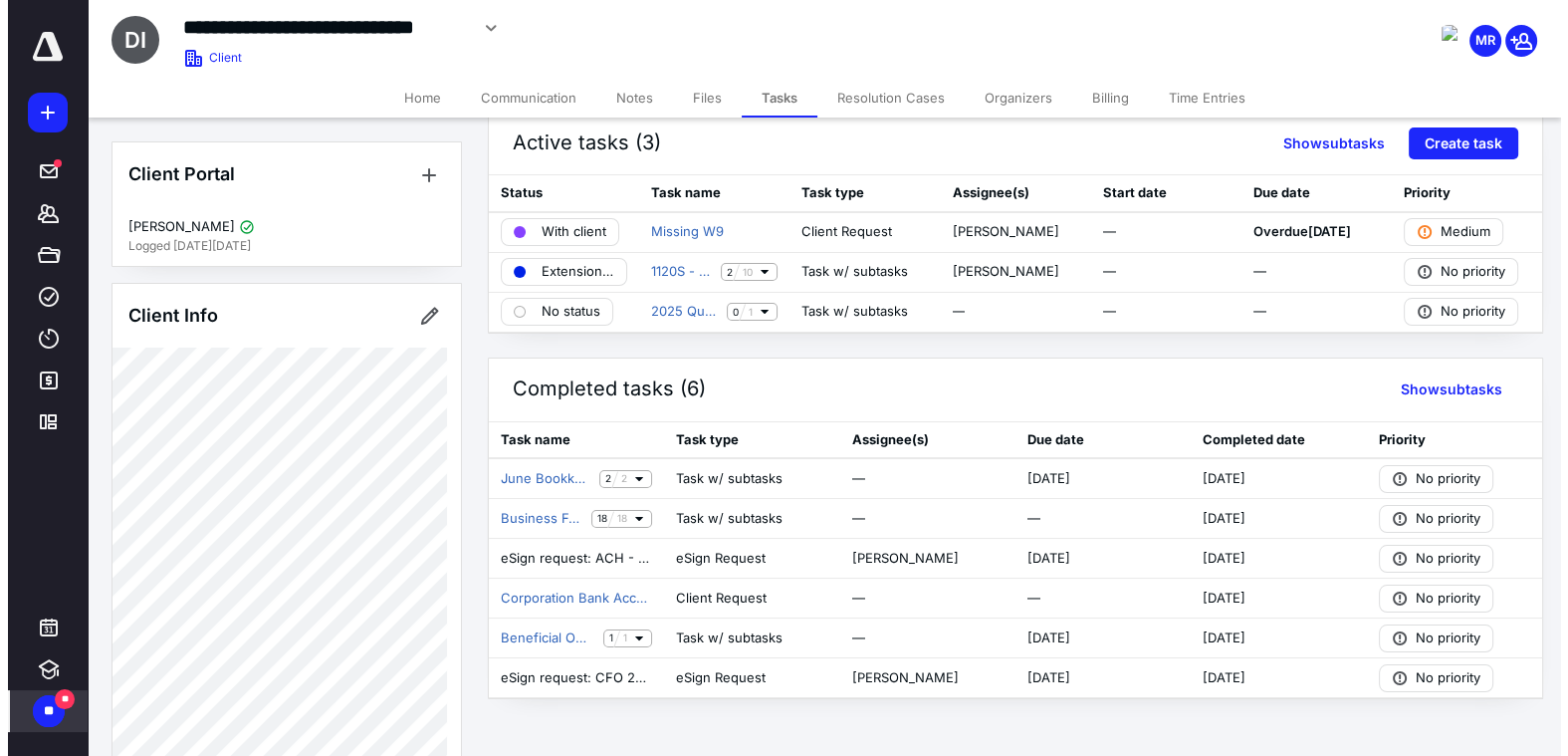 scroll, scrollTop: 33, scrollLeft: 0, axis: vertical 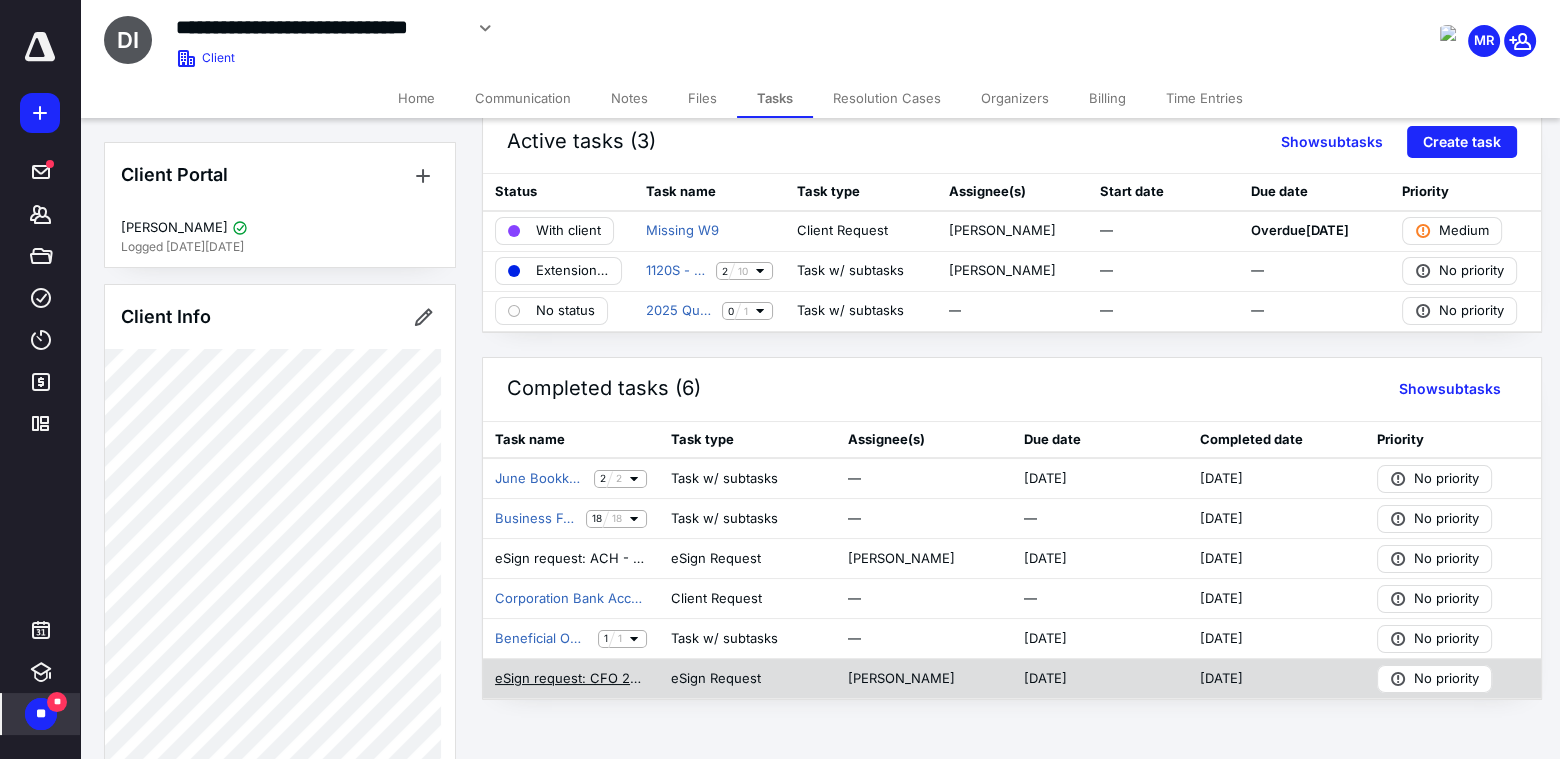 click on "eSign request: CFO 2024 - Deluxe Solutions Services Inc.docx" at bounding box center [571, 679] 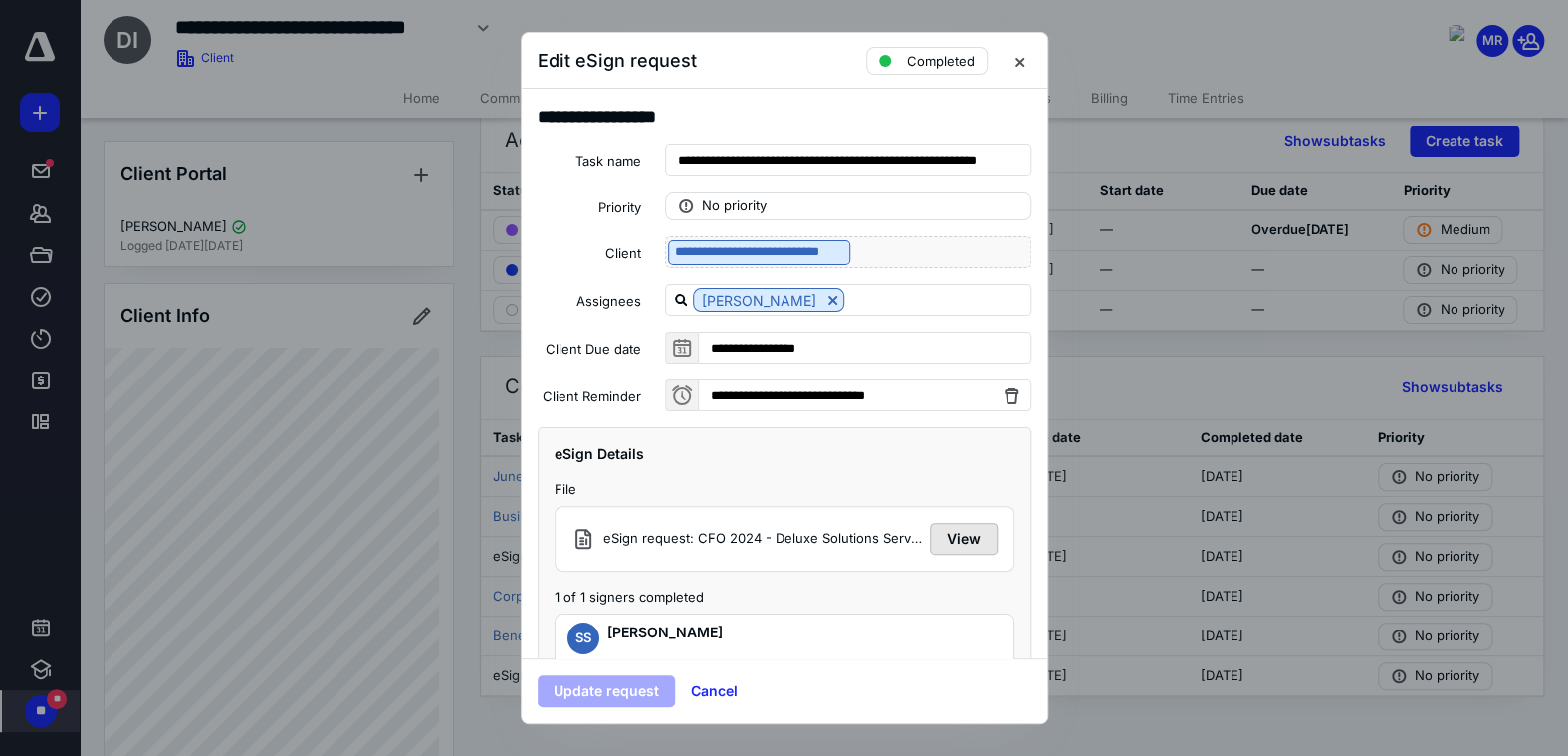click on "View" at bounding box center (964, 539) 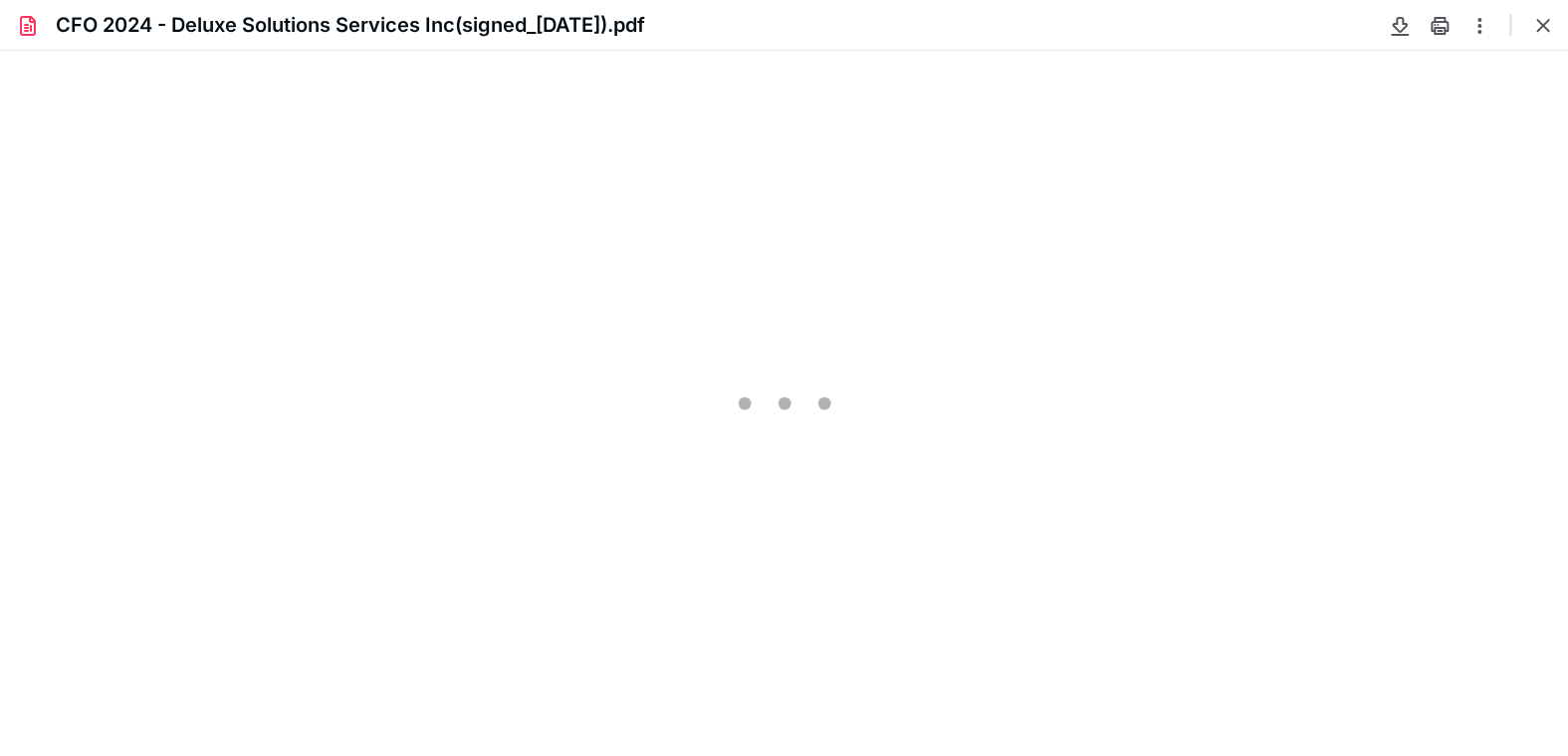 scroll, scrollTop: 0, scrollLeft: 0, axis: both 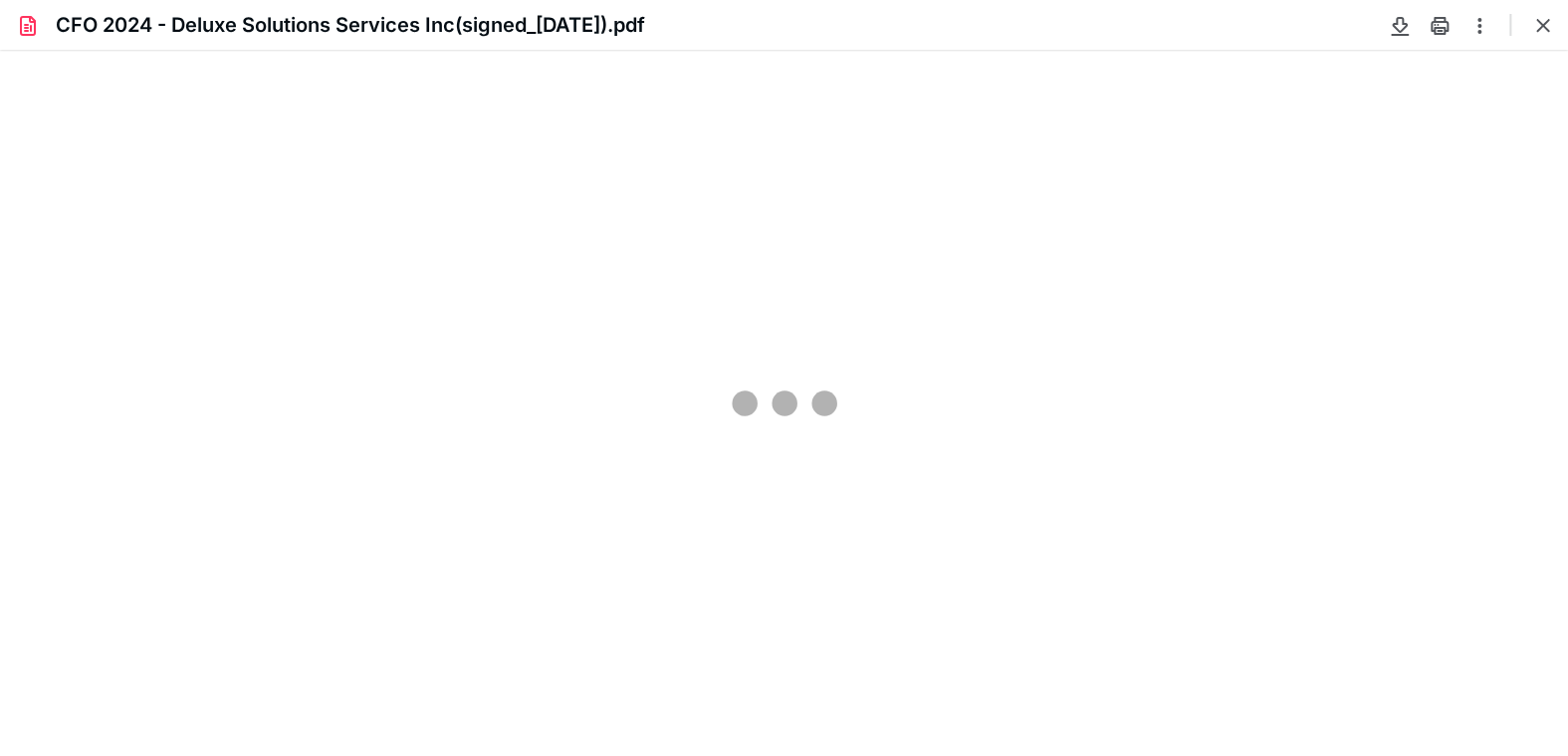 type on "85" 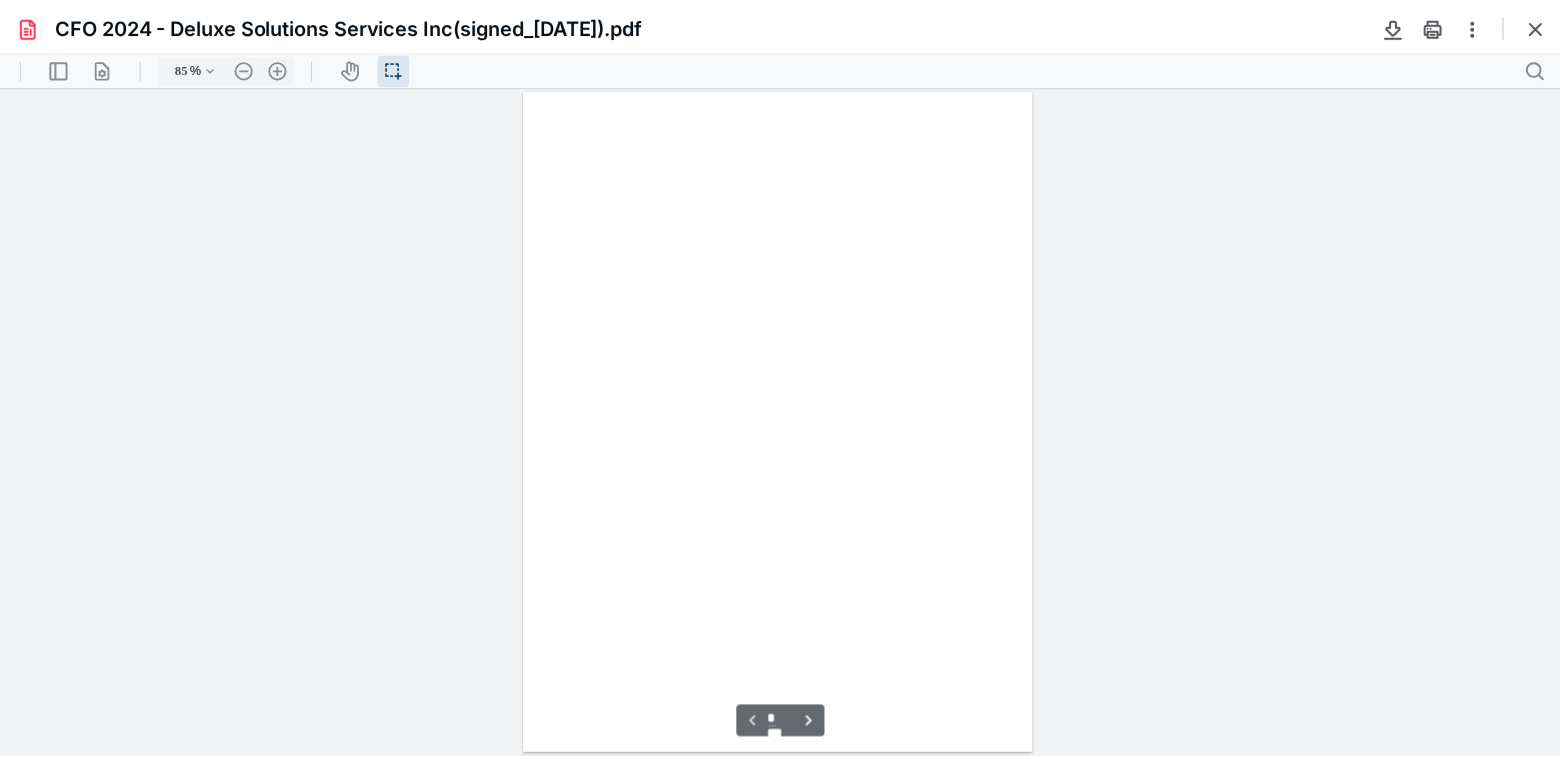scroll, scrollTop: 39, scrollLeft: 0, axis: vertical 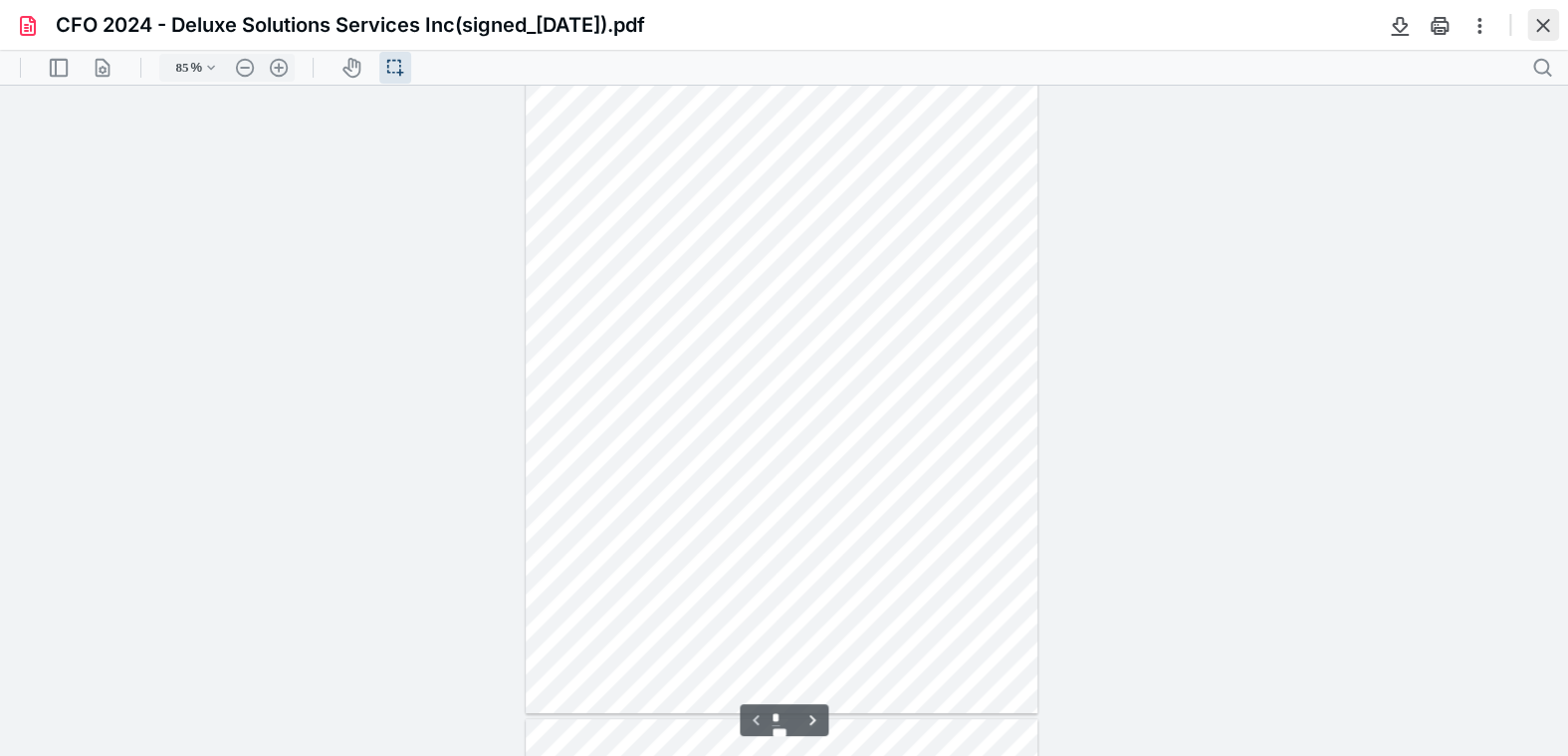 click at bounding box center [1543, 25] 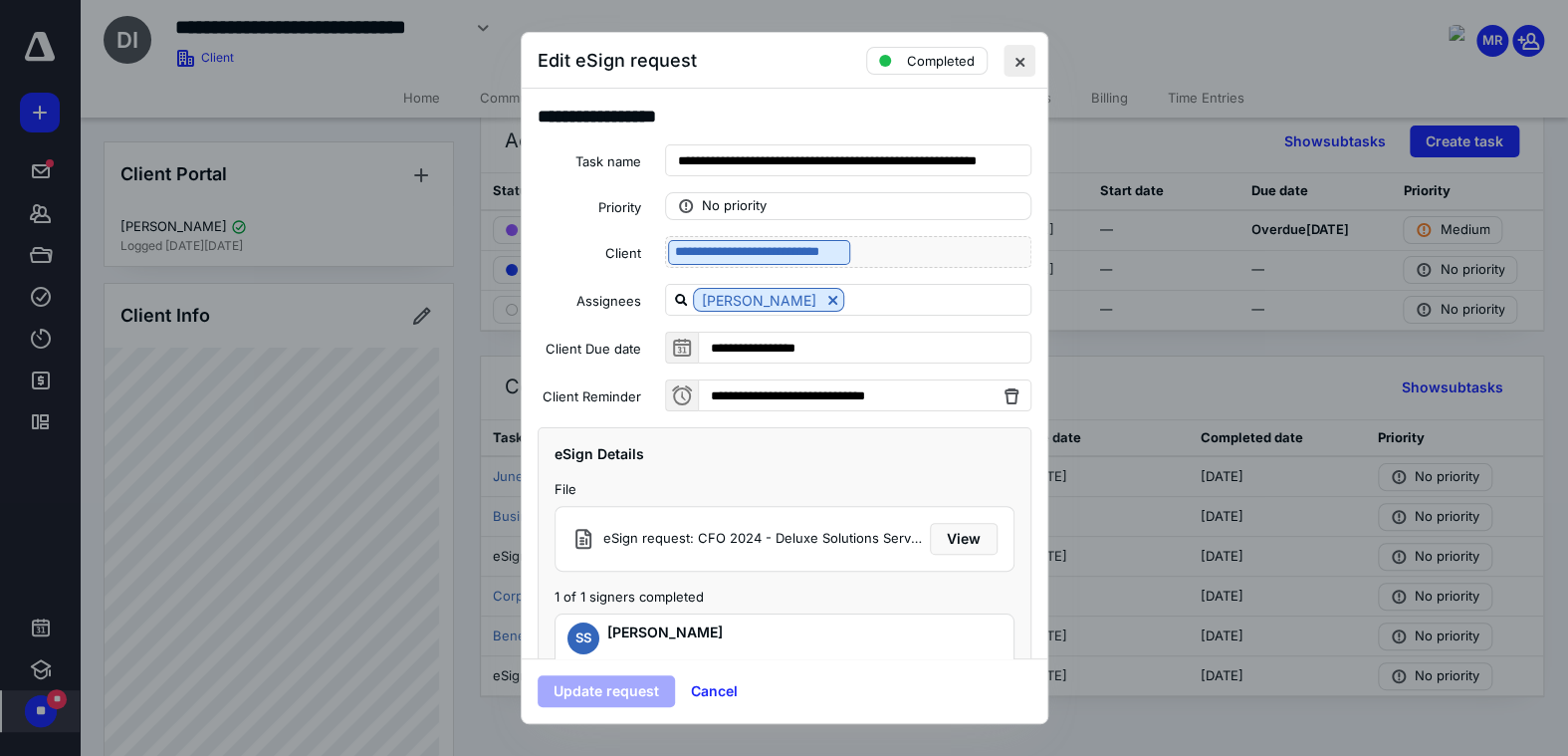 click at bounding box center [1019, 61] 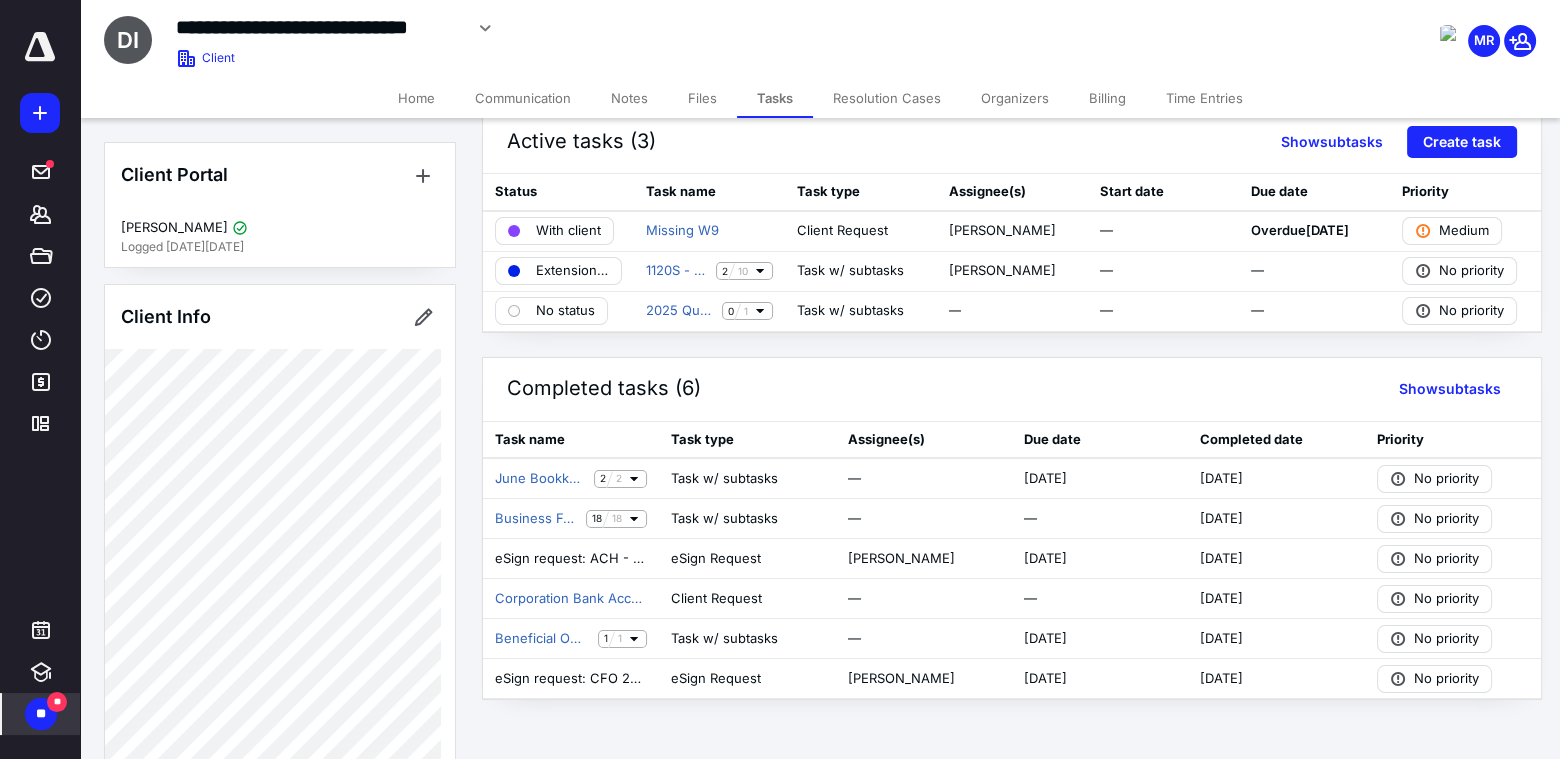 click on "Billing" at bounding box center (1107, 98) 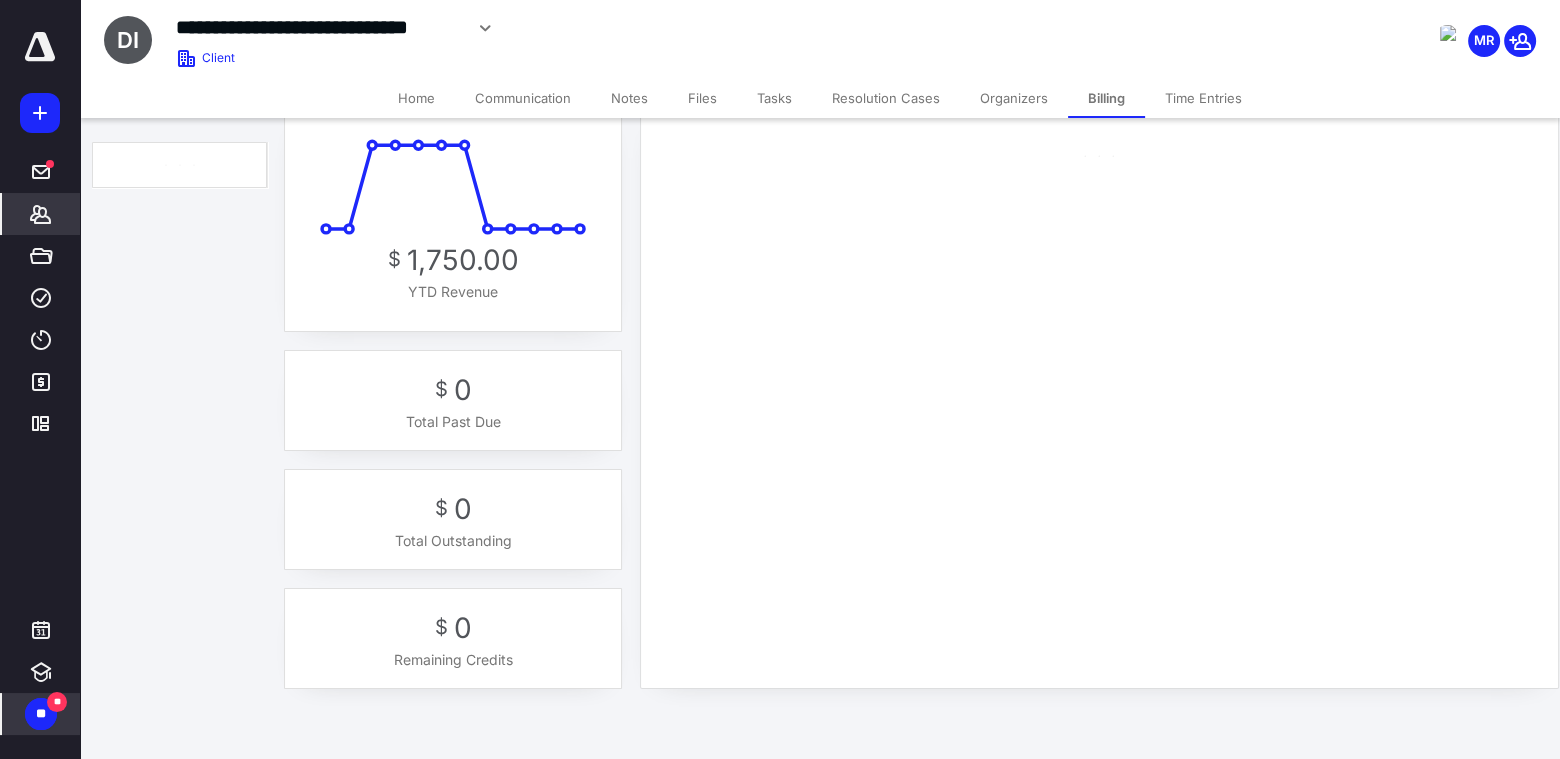 scroll, scrollTop: 0, scrollLeft: 0, axis: both 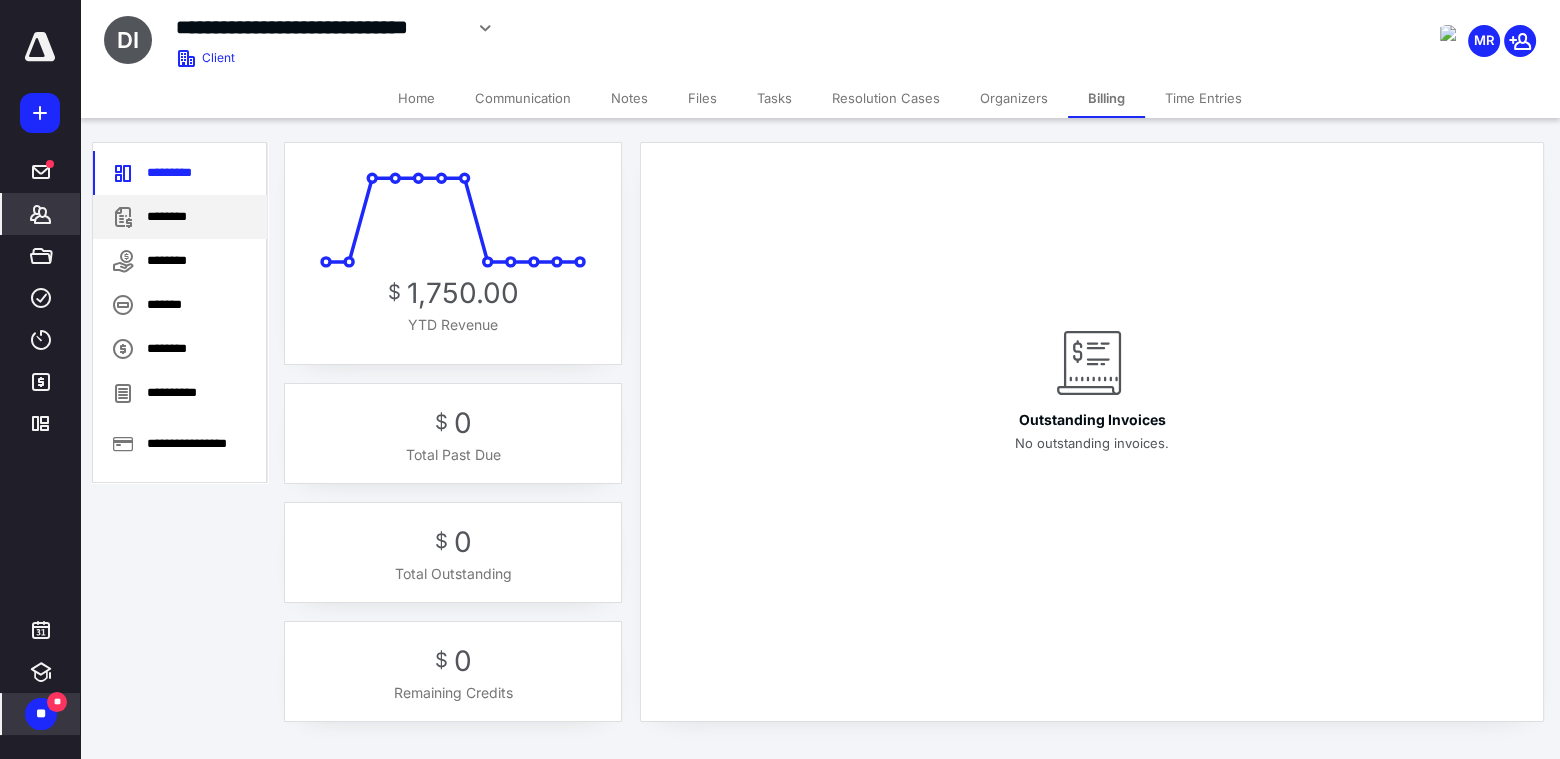 click on "********" at bounding box center (180, 217) 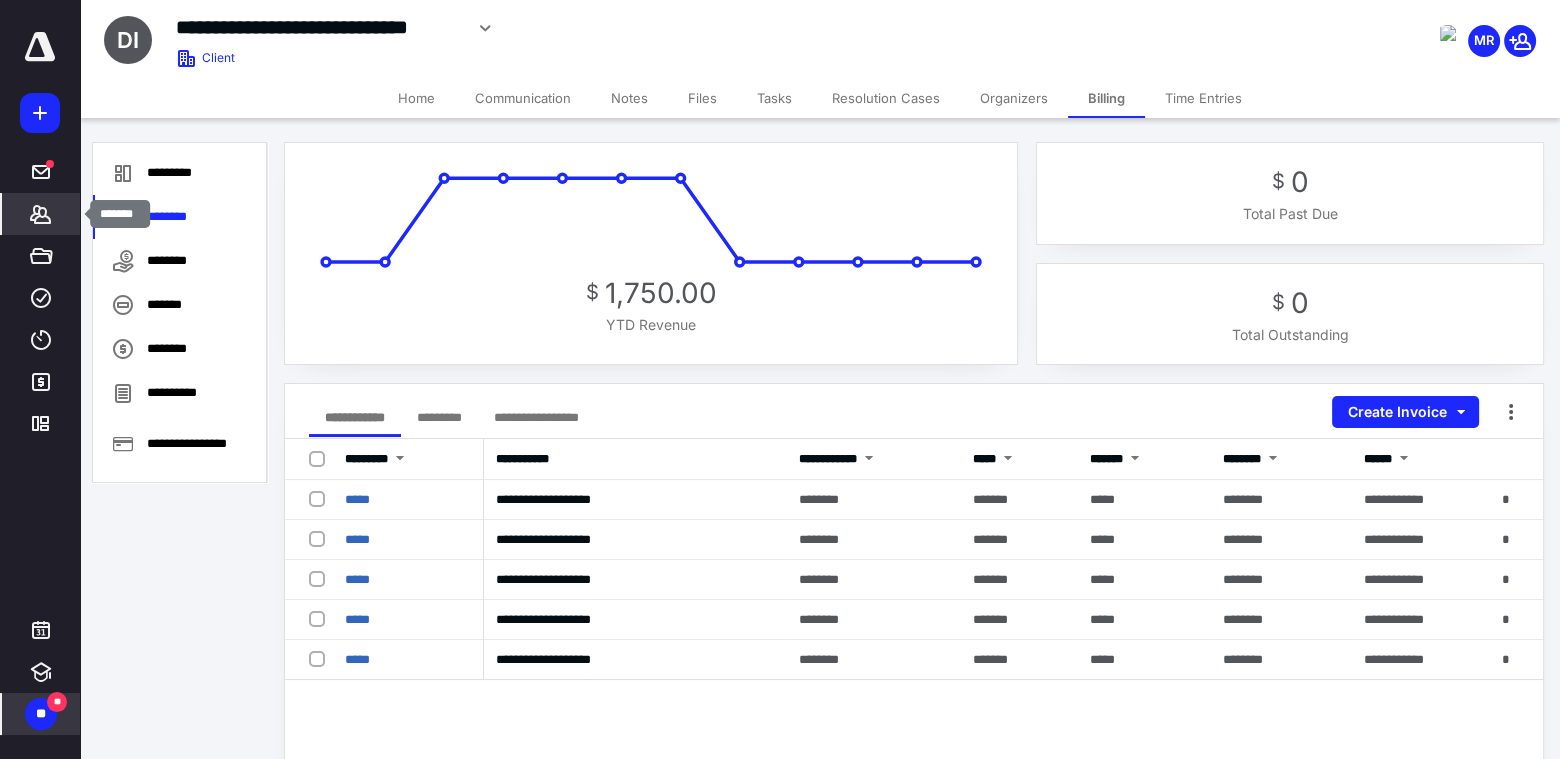 click 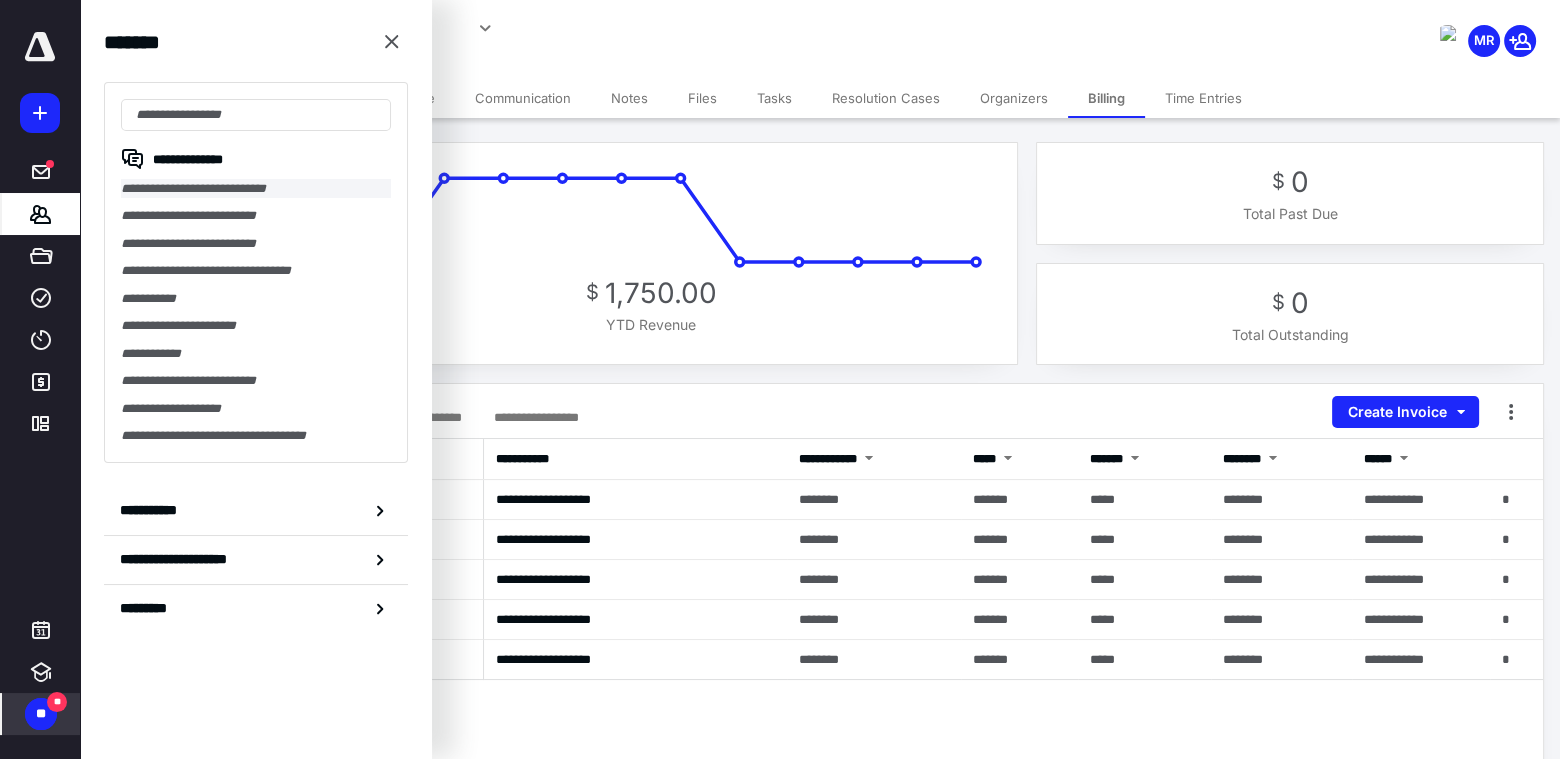 click on "**********" at bounding box center [256, 188] 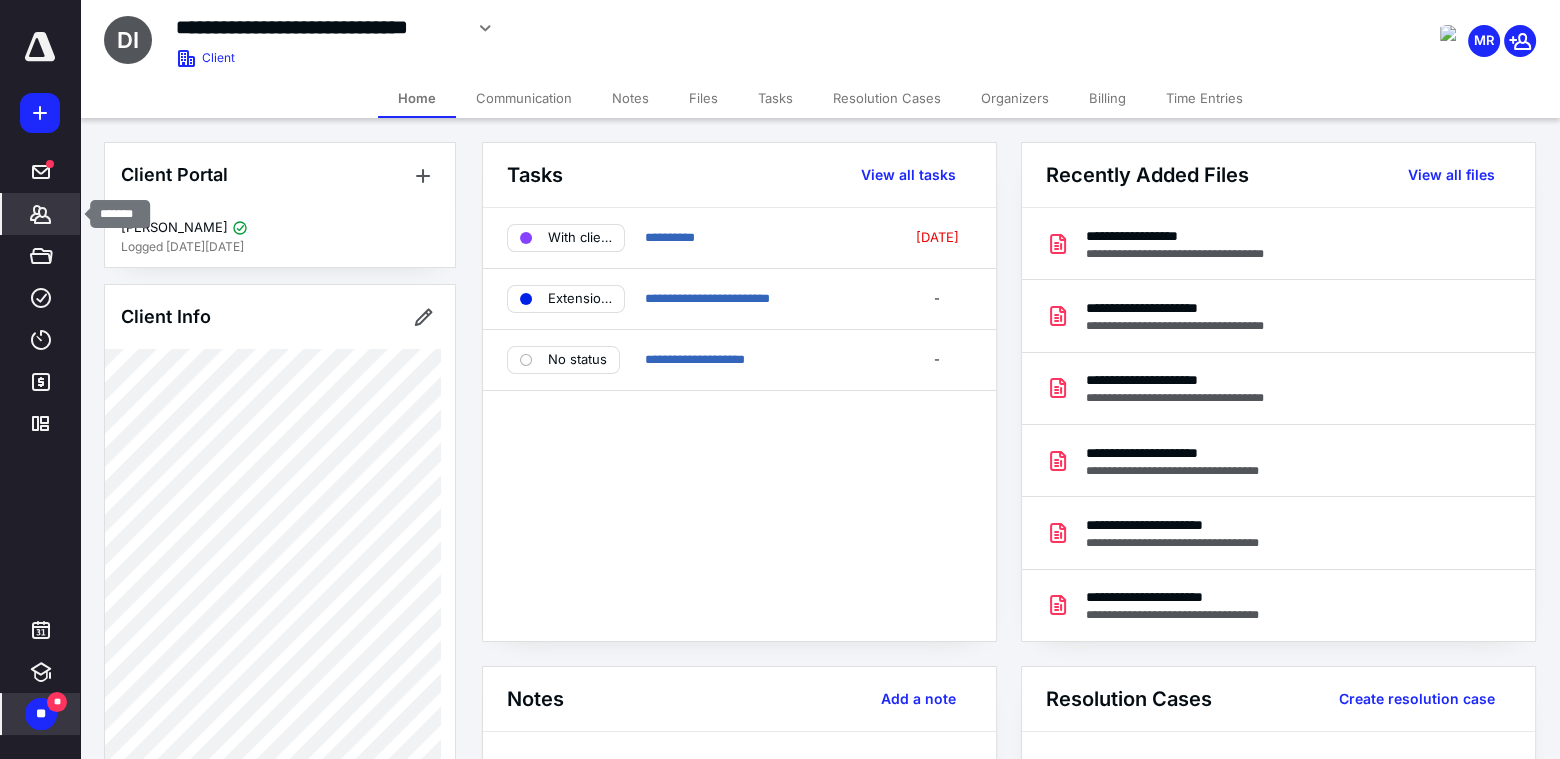 click on "*******" at bounding box center (41, 214) 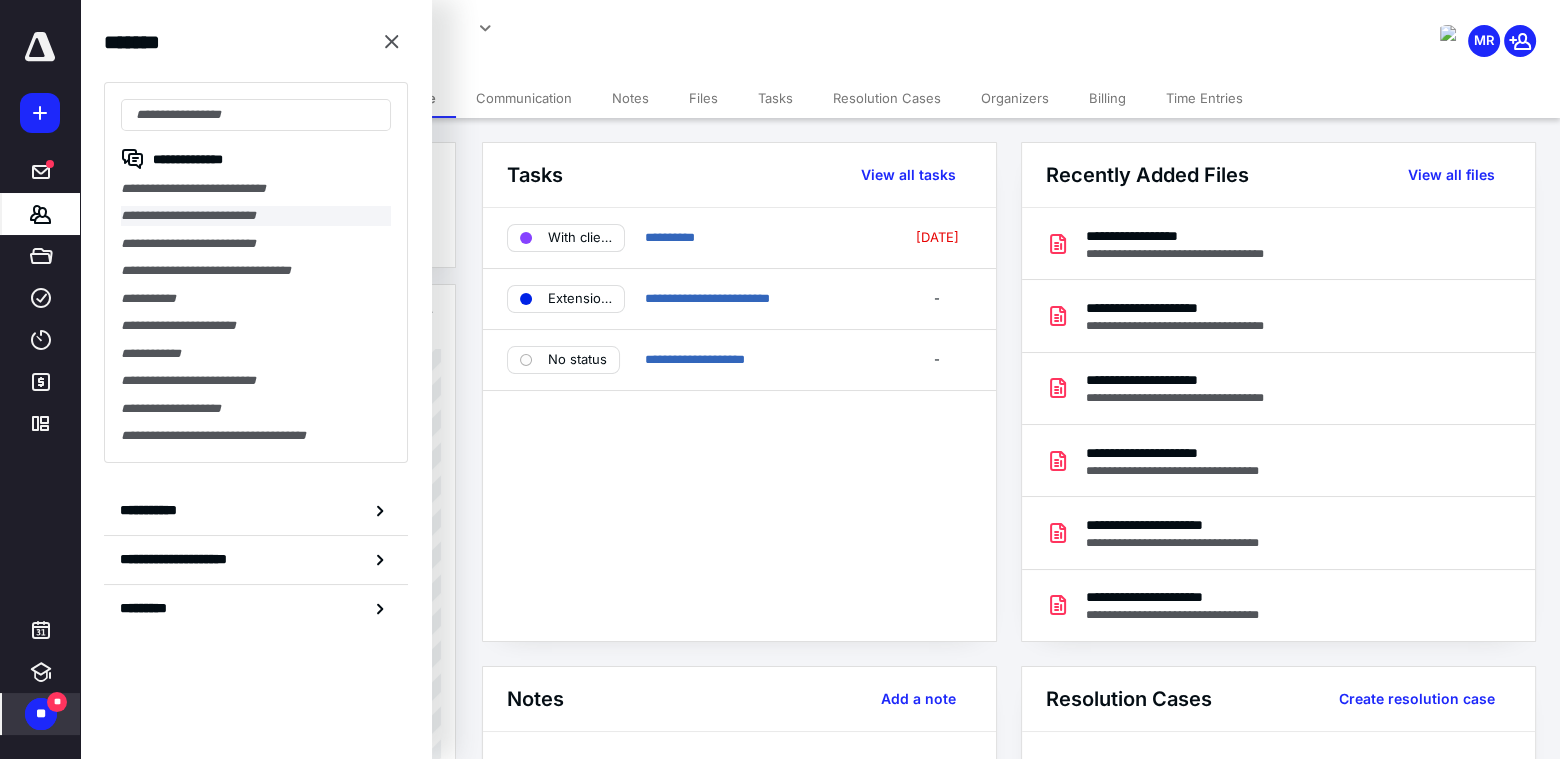 click on "**********" at bounding box center [256, 215] 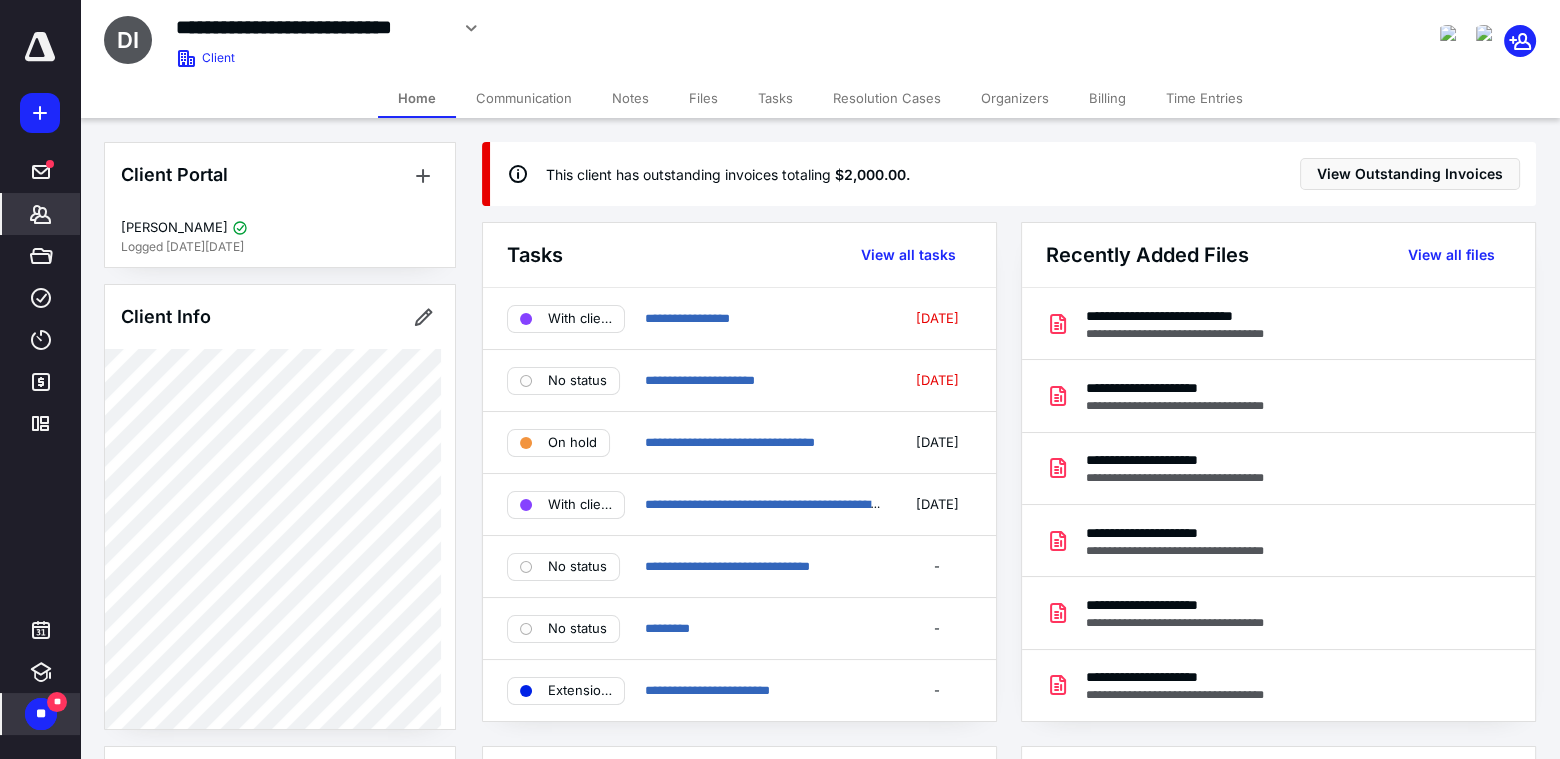 click on "*******" at bounding box center (41, 214) 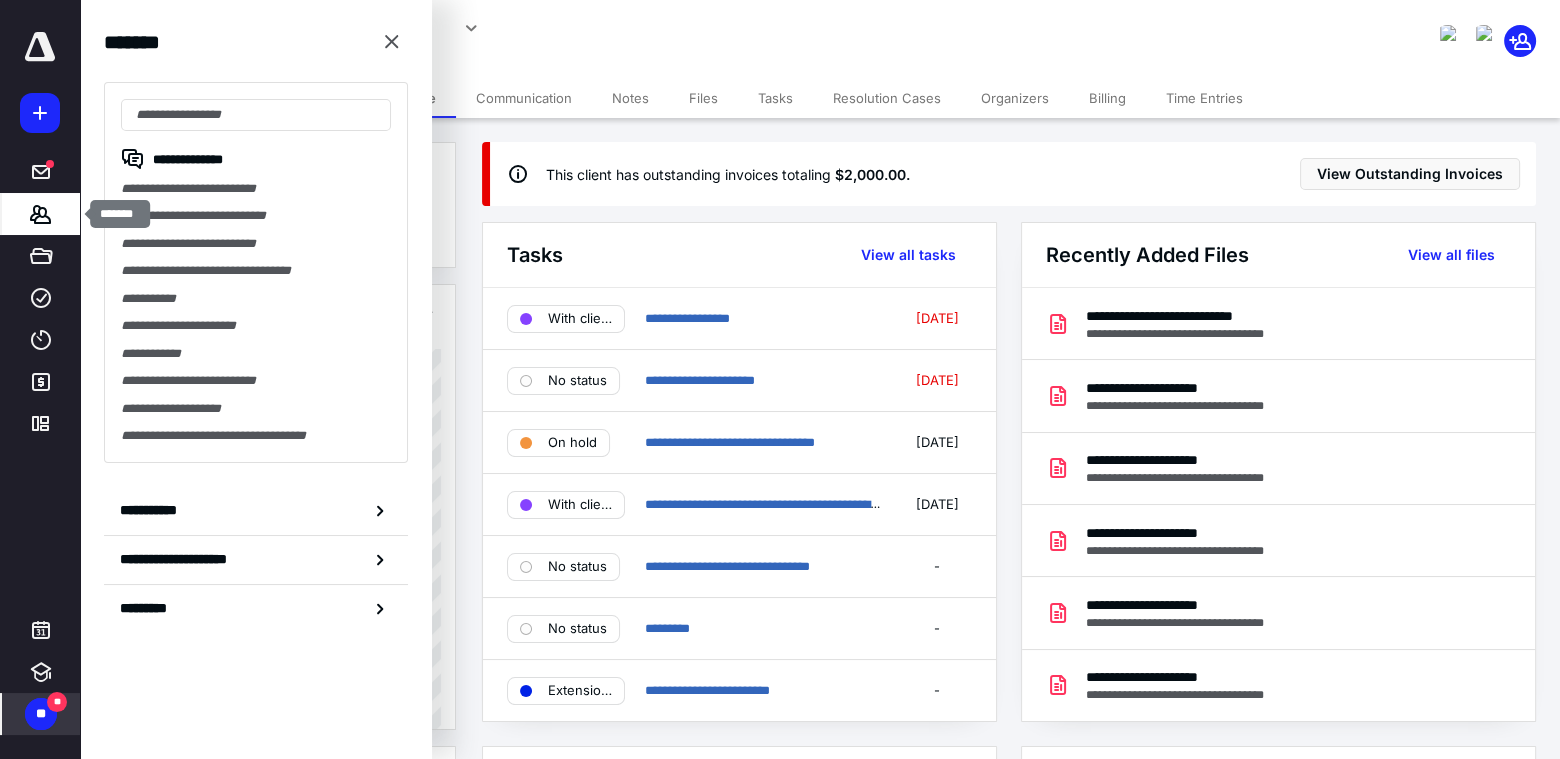 click on "*******" at bounding box center [41, 214] 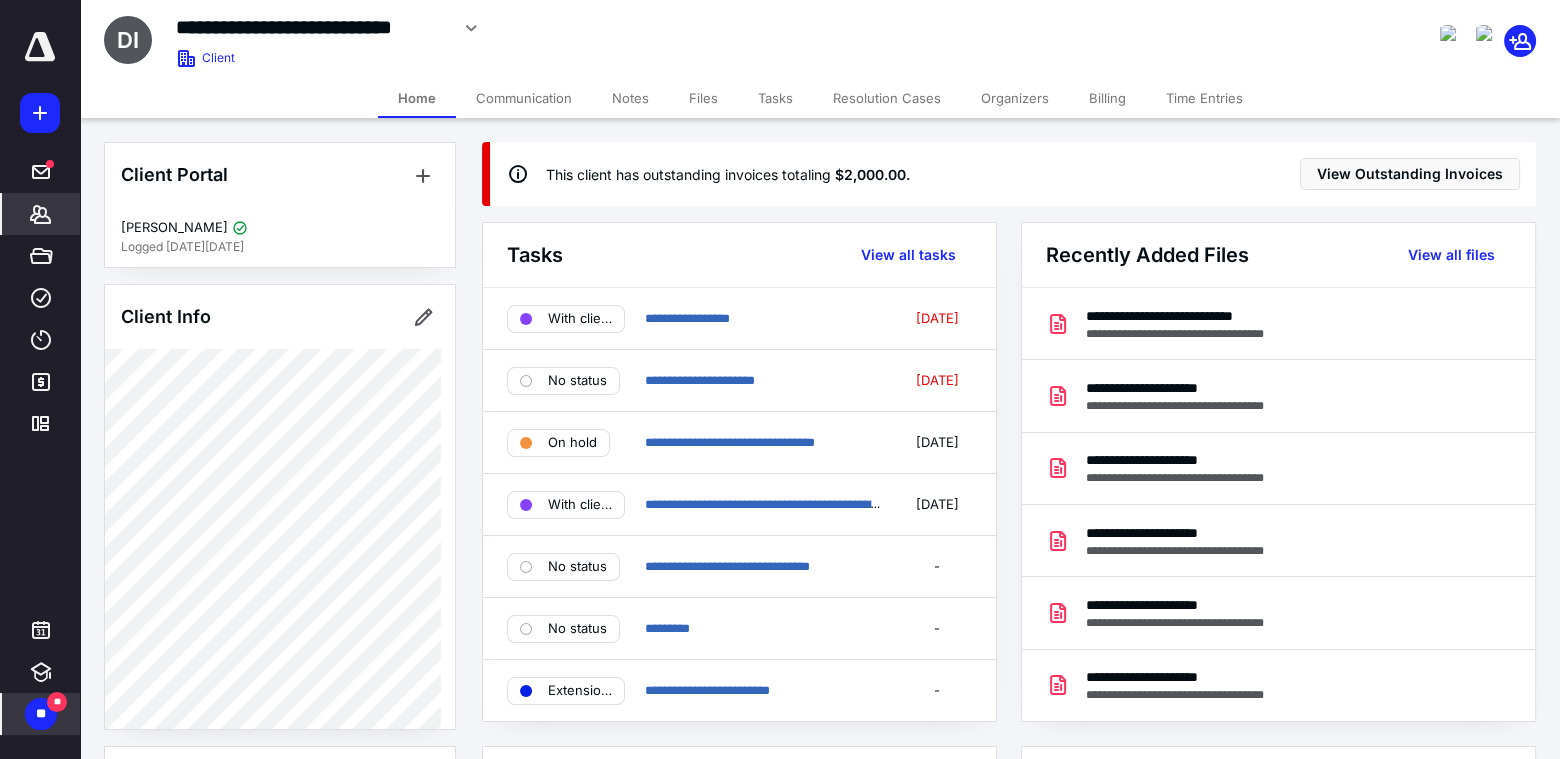 click 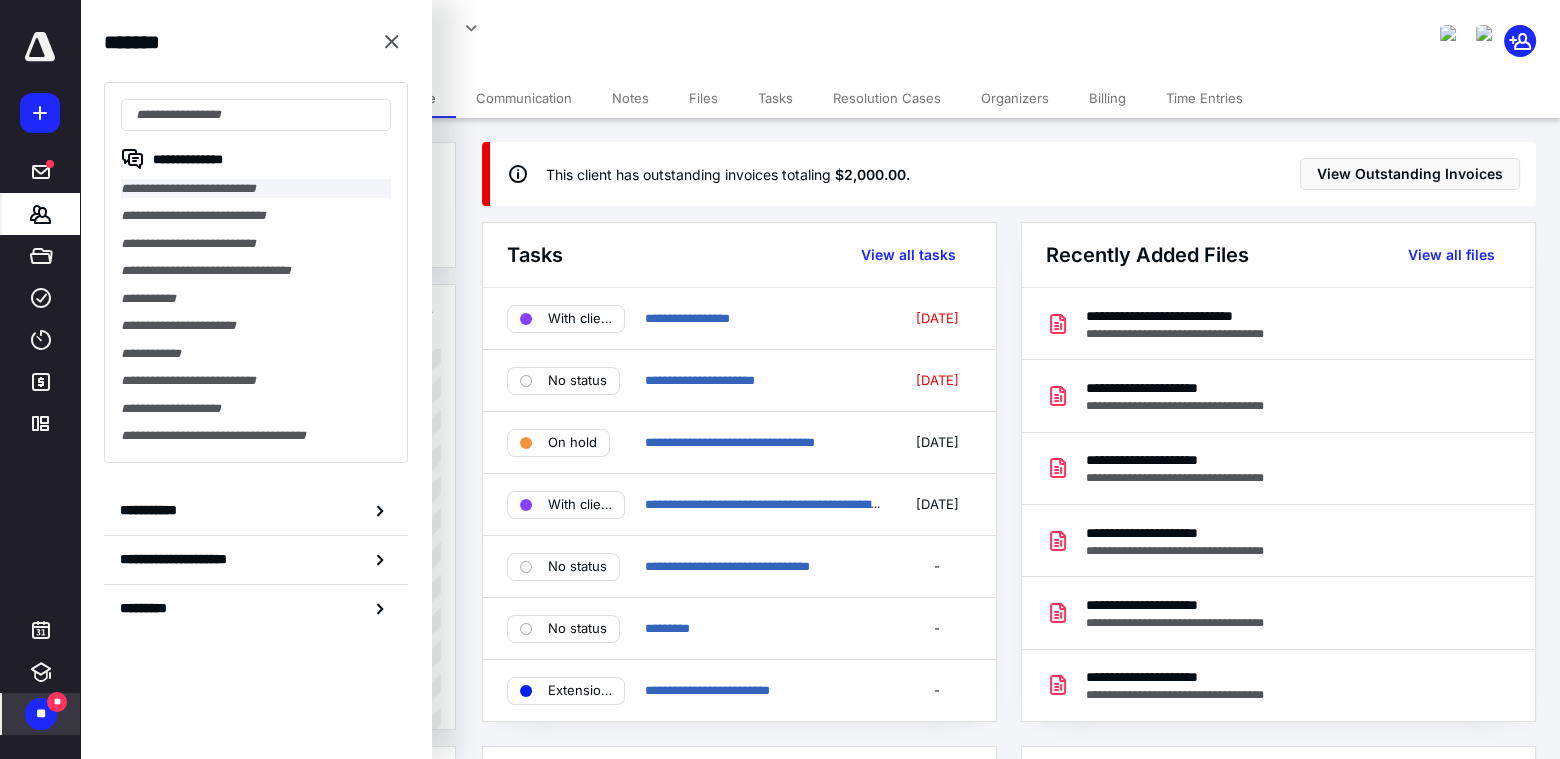 click on "**********" at bounding box center (256, 188) 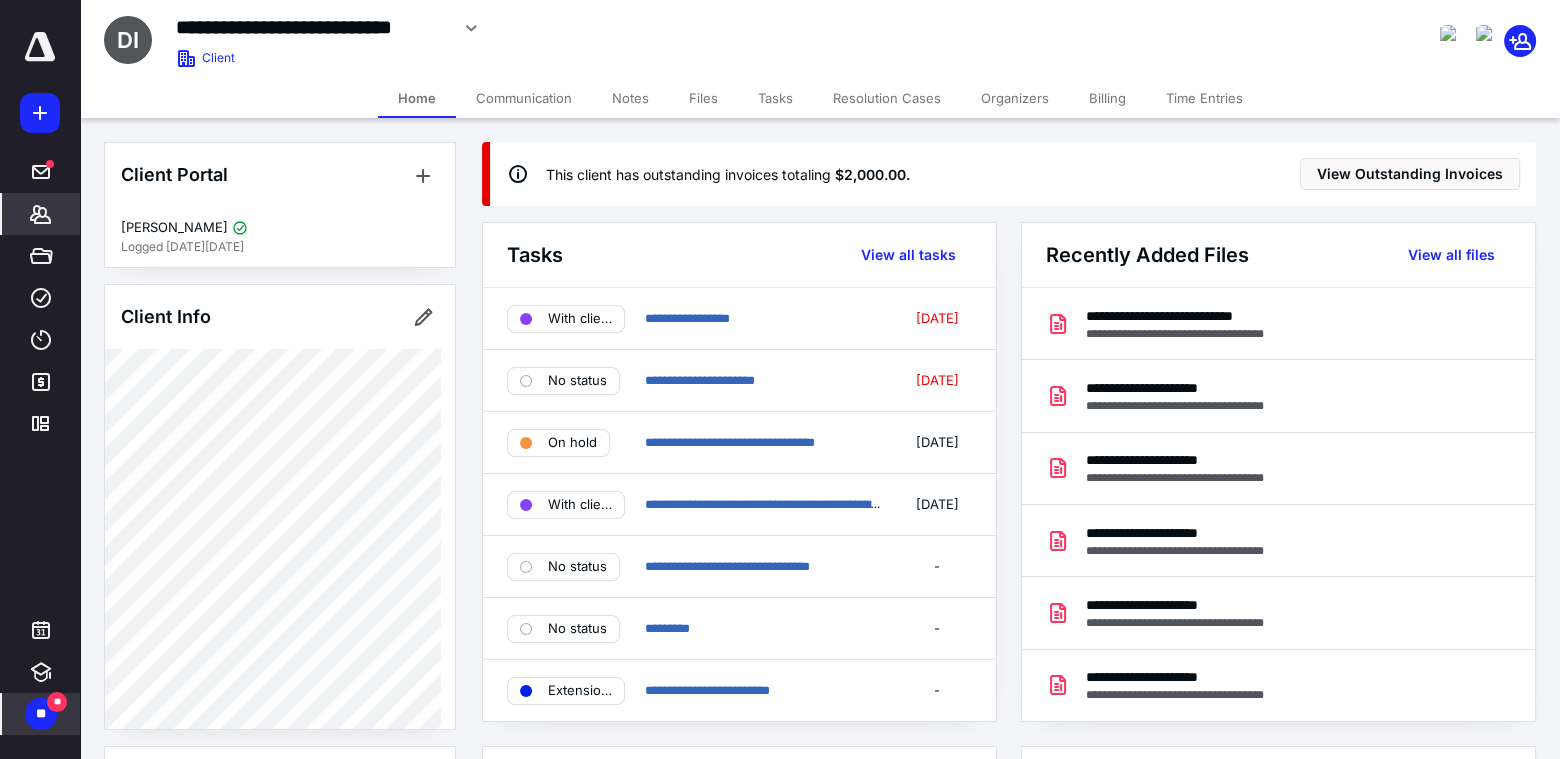 click on "Billing" at bounding box center (1107, 98) 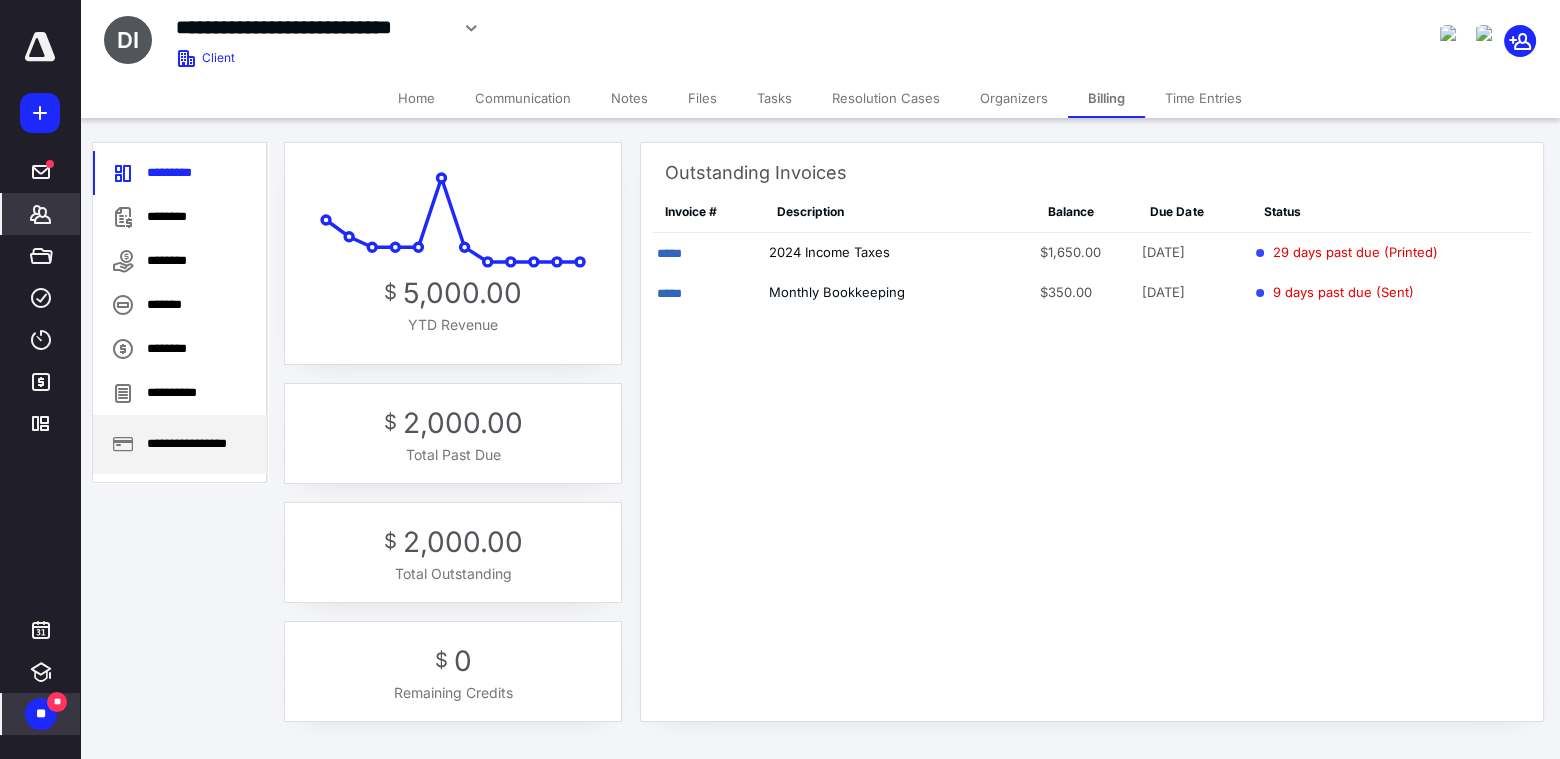 click on "**********" at bounding box center (180, 444) 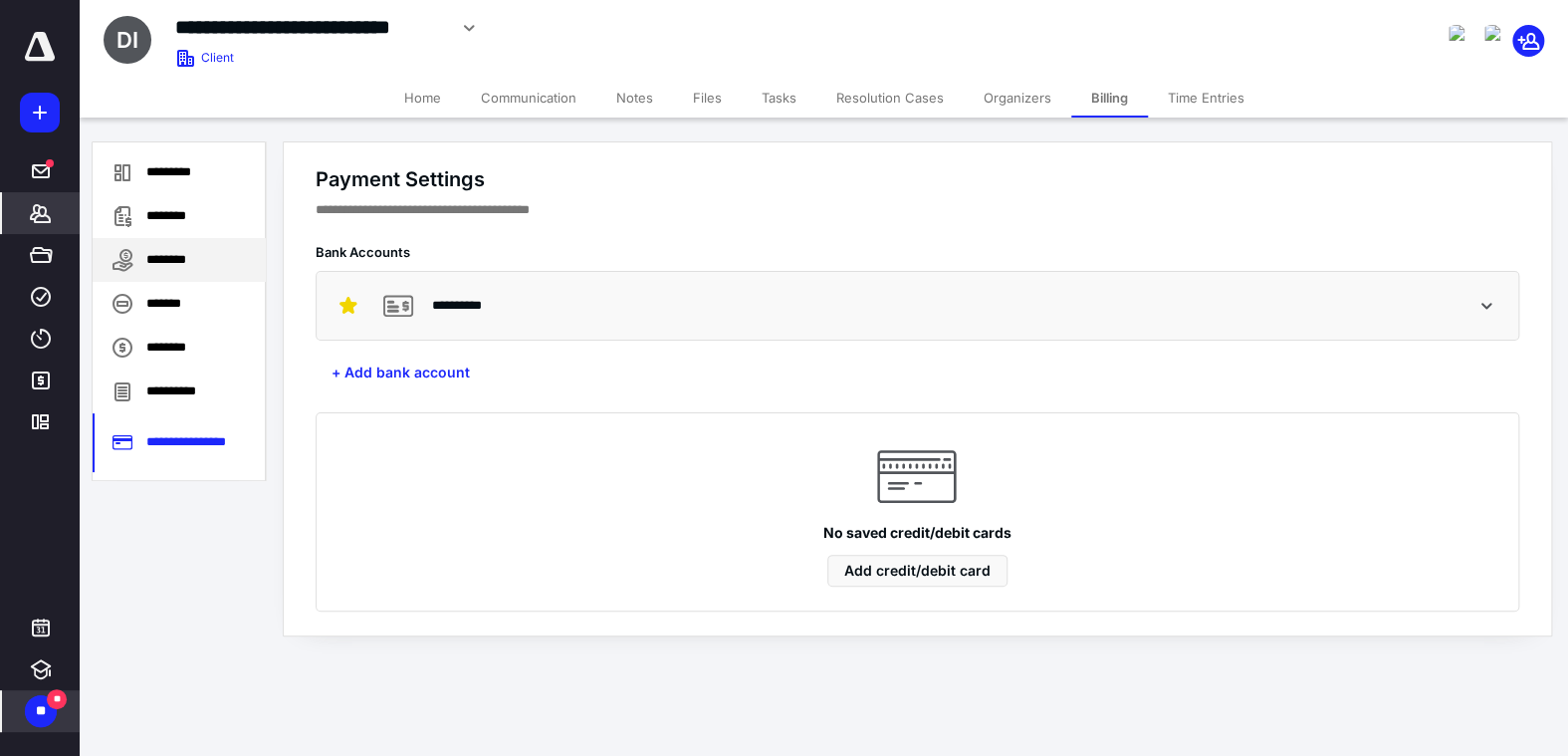 click on "********" at bounding box center (179, 260) 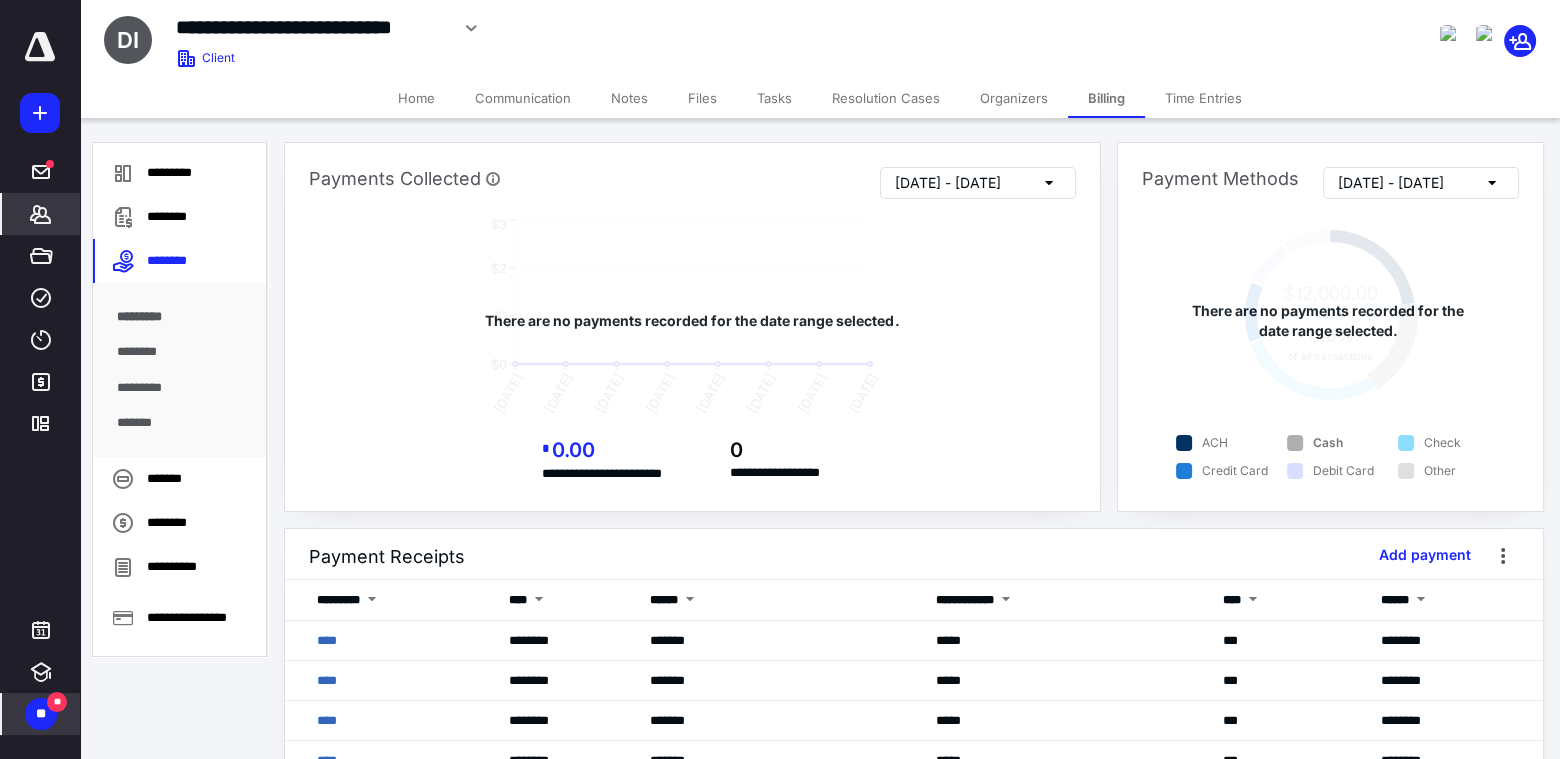 click on "*********" at bounding box center (180, 387) 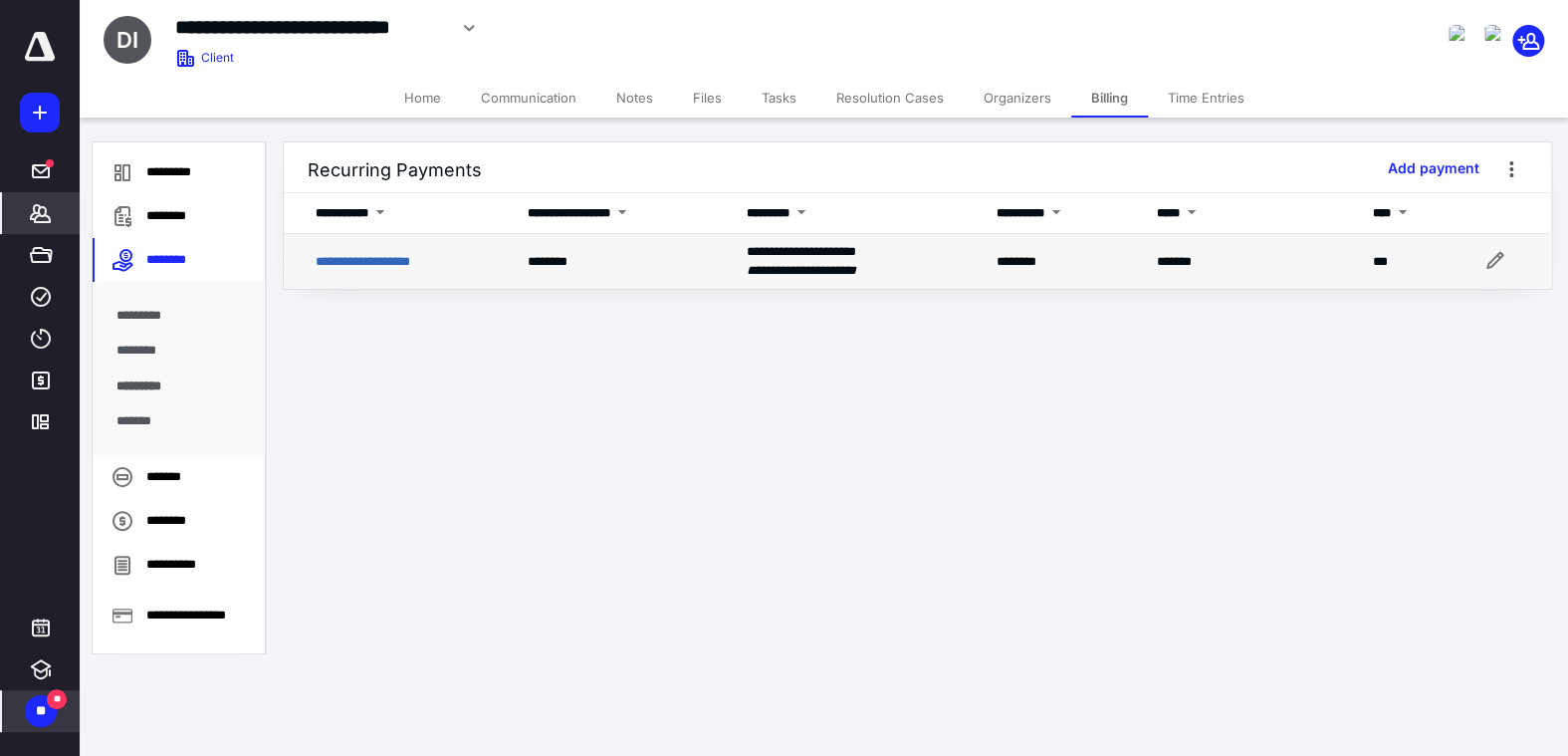 click 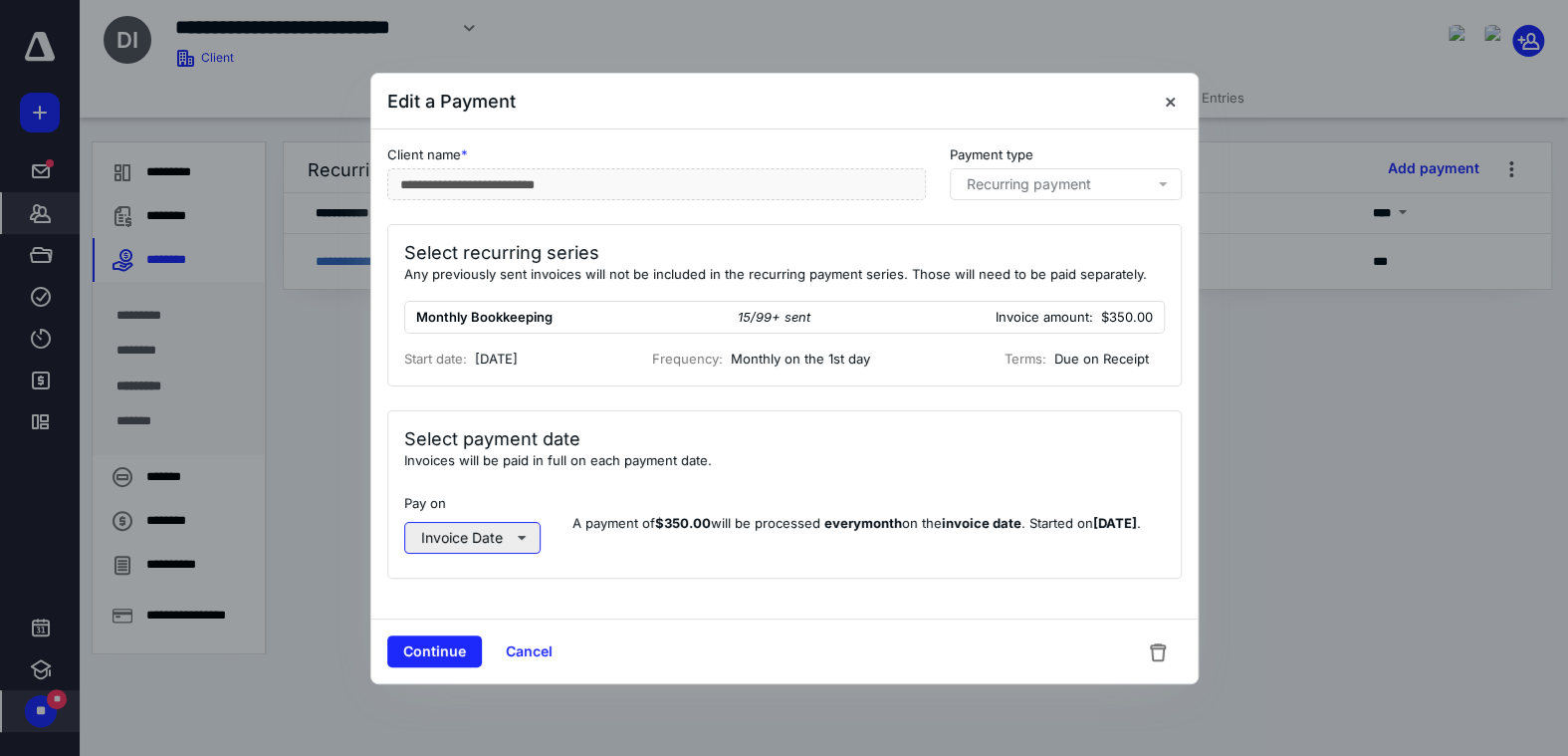 click on "Invoice Date" at bounding box center [472, 538] 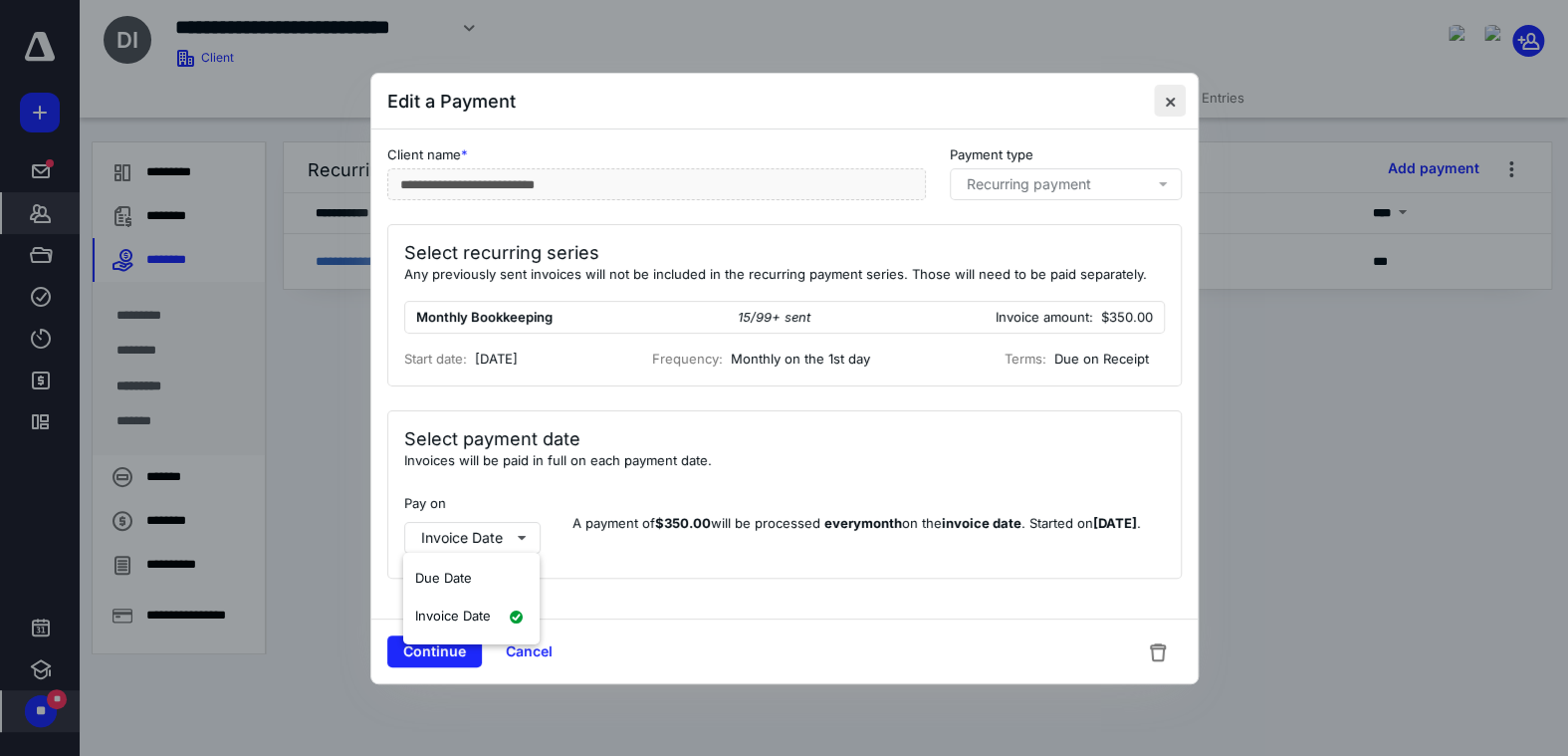 click at bounding box center [1170, 101] 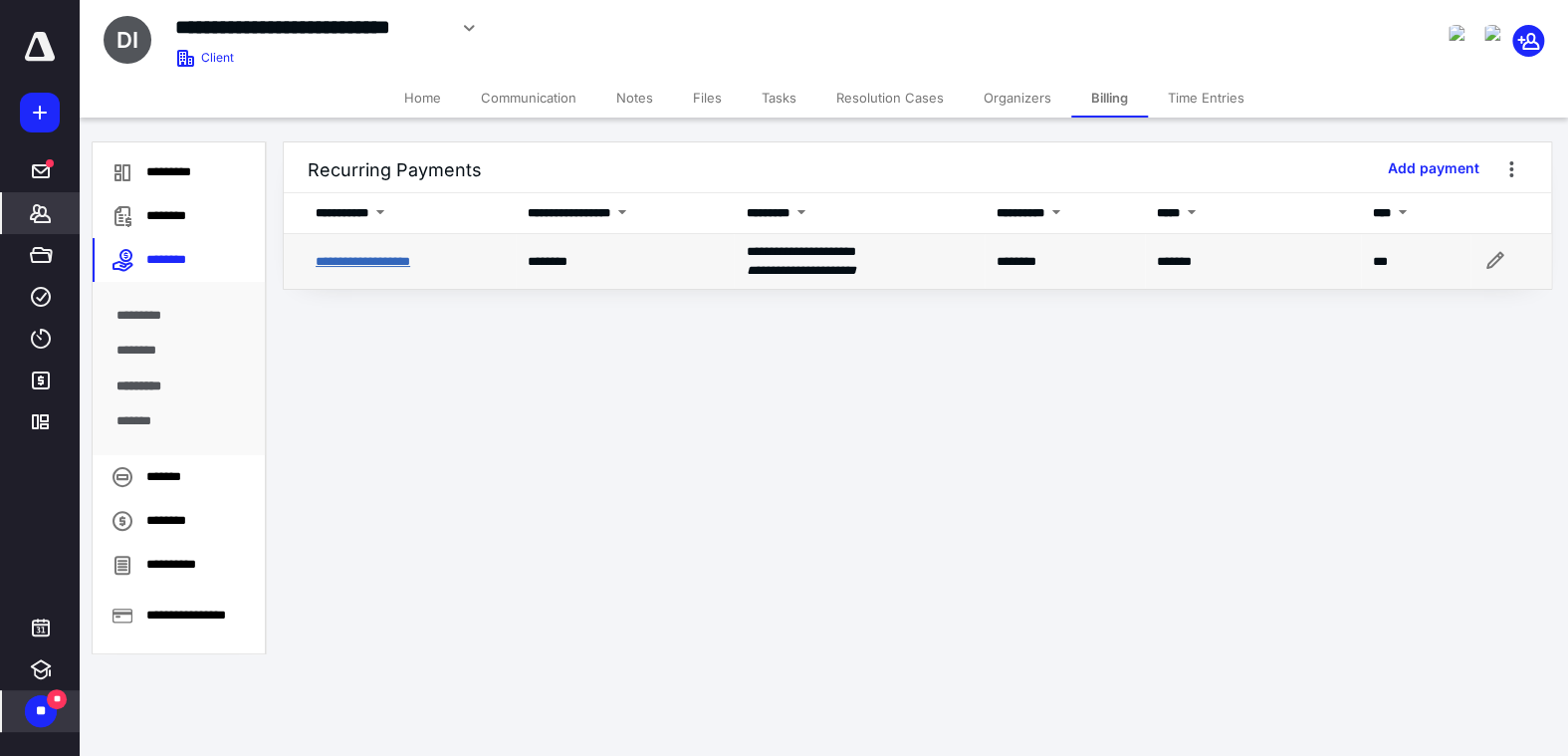 click on "**********" at bounding box center [362, 261] 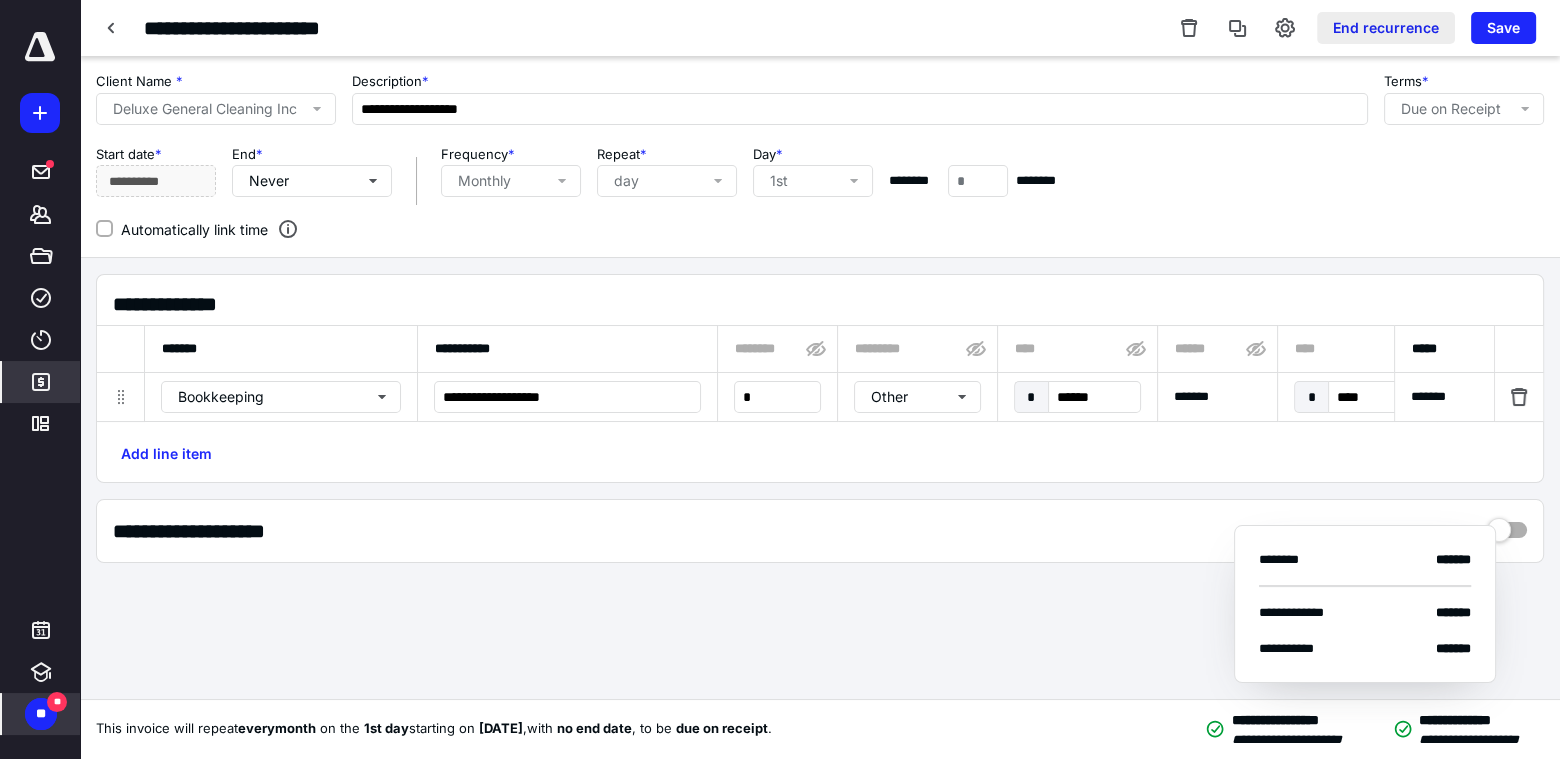 click on "End recurrence" at bounding box center (1386, 28) 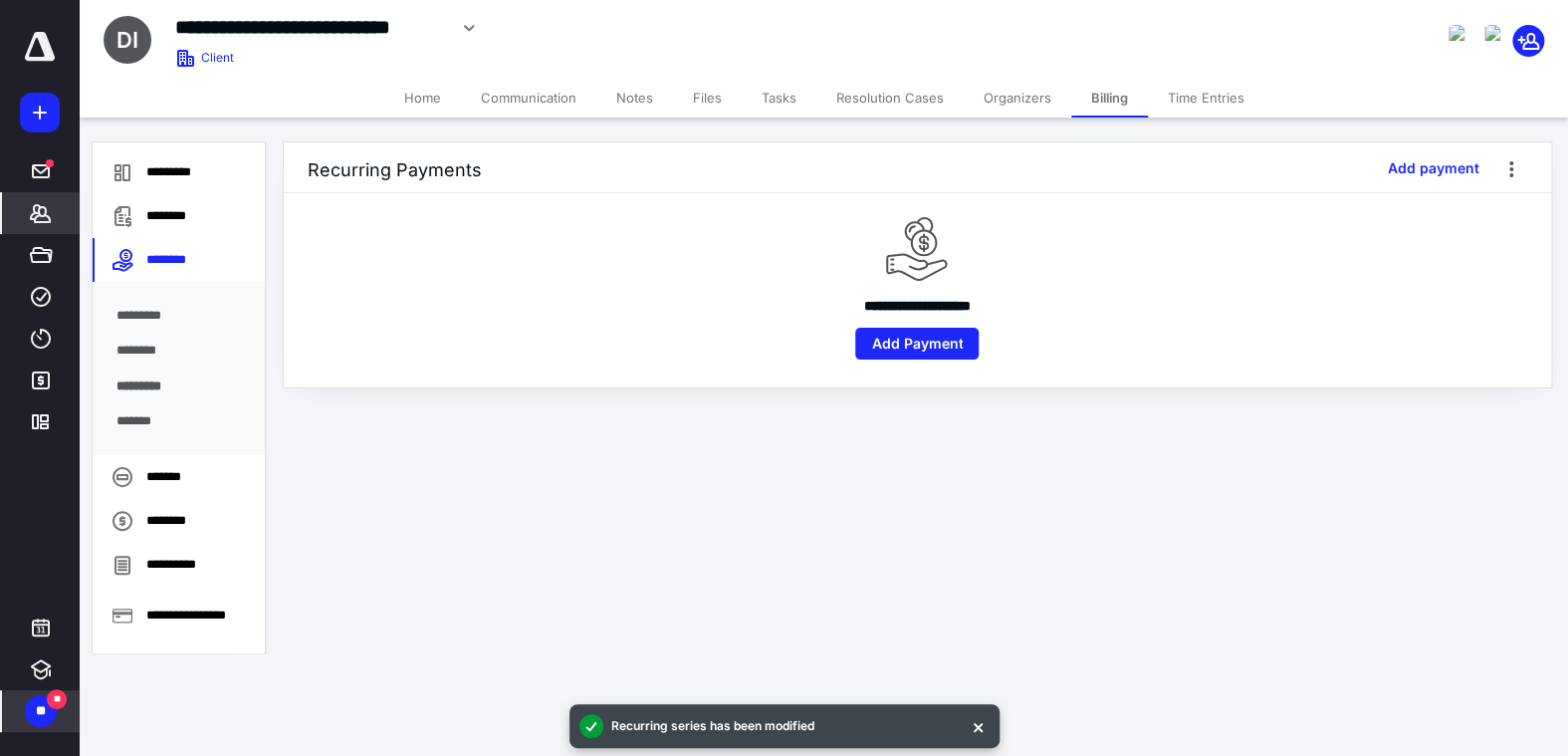 click on "Tasks" at bounding box center (779, 98) 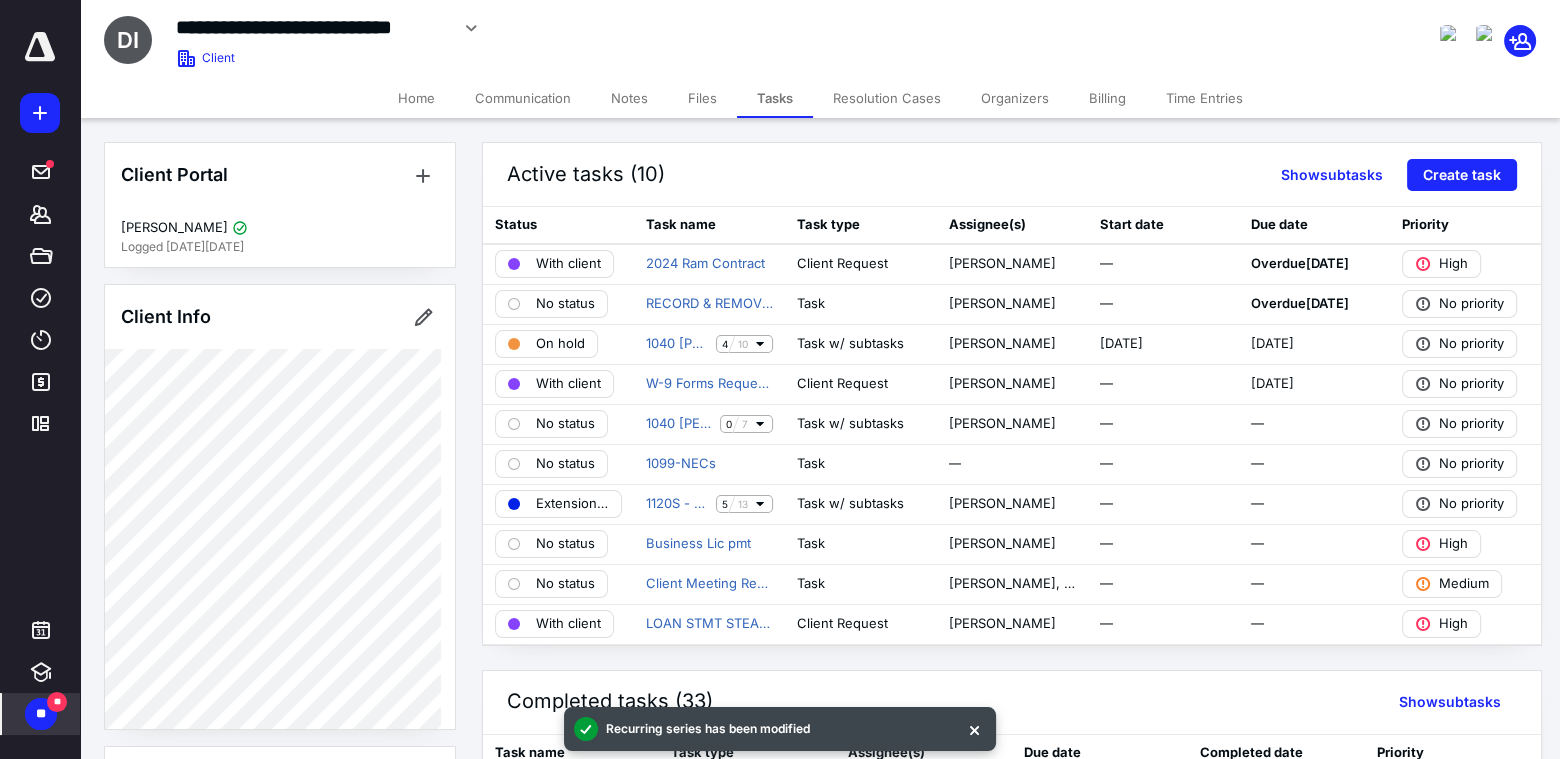 click on "Files" at bounding box center [702, 98] 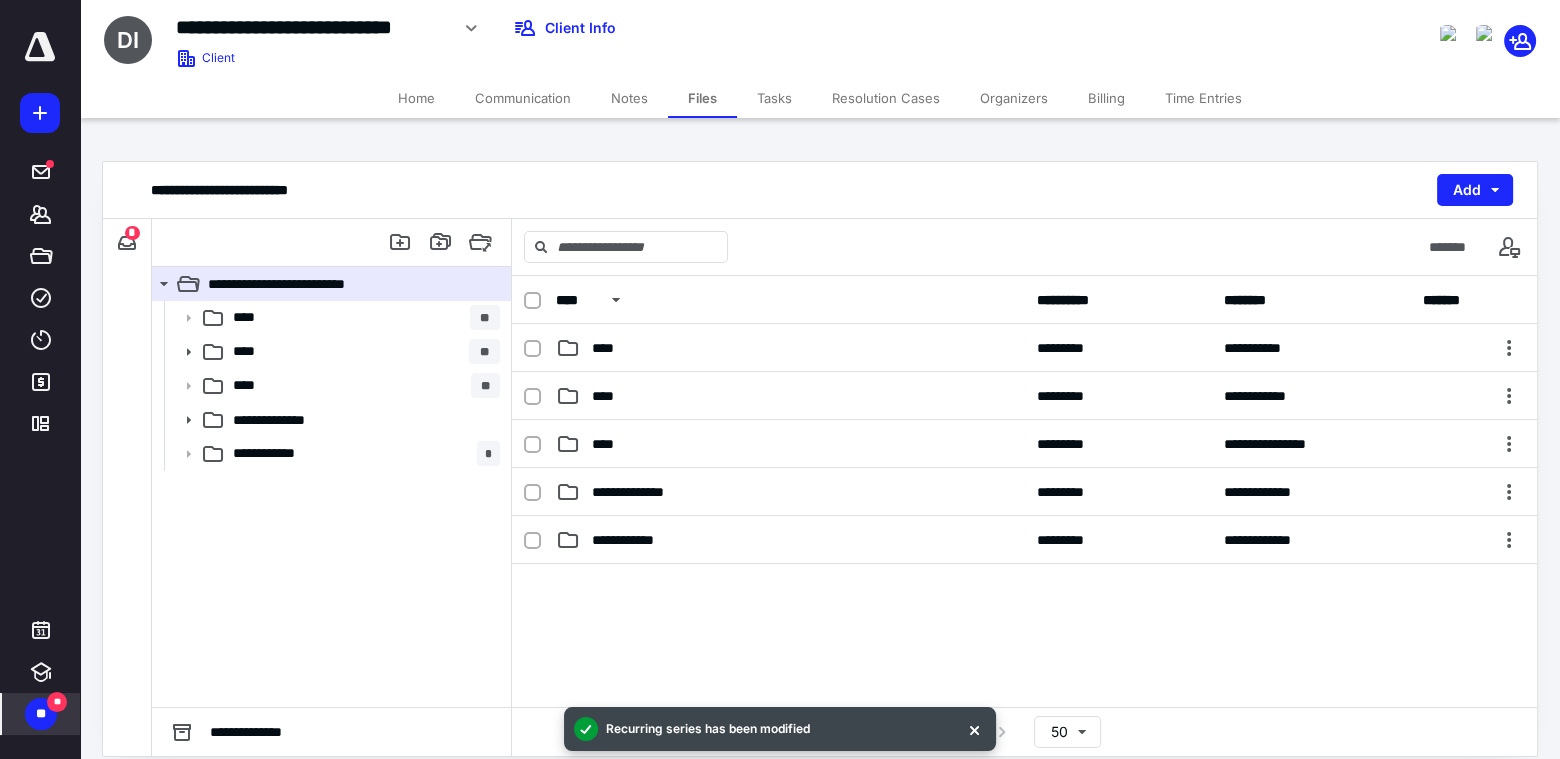click on "Billing" at bounding box center [1106, 98] 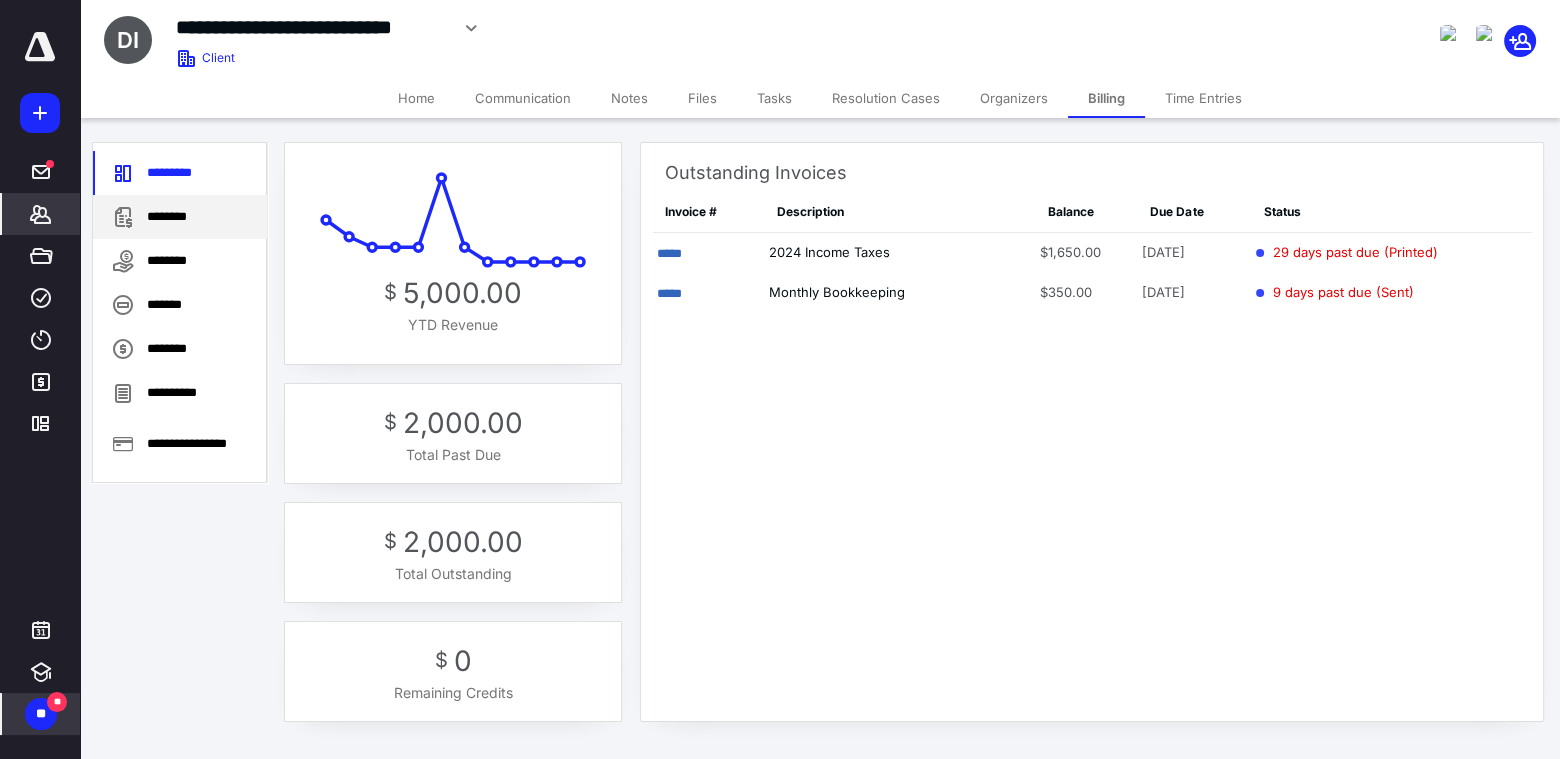 click on "********" at bounding box center [180, 217] 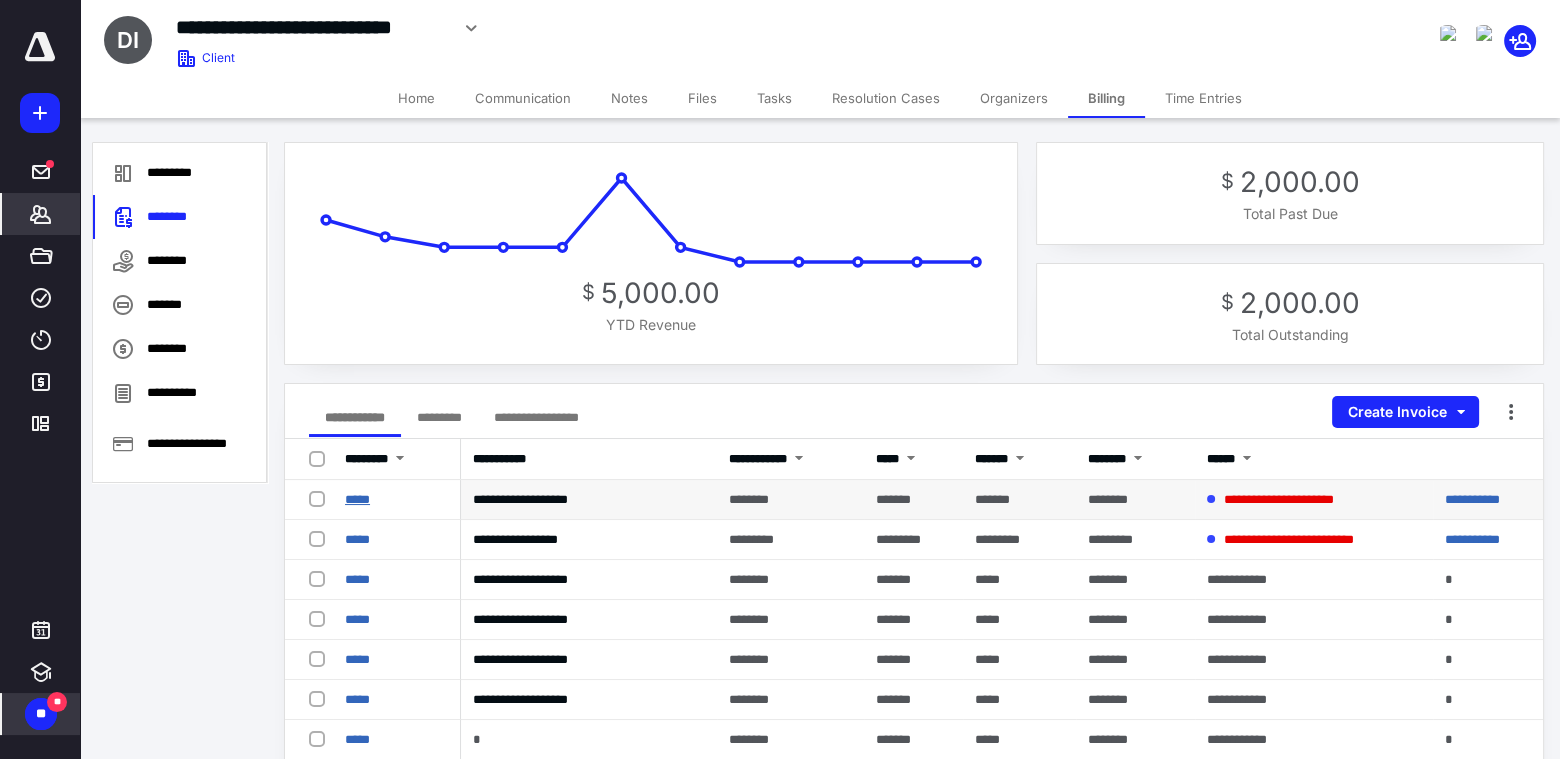 click on "*****" at bounding box center (357, 499) 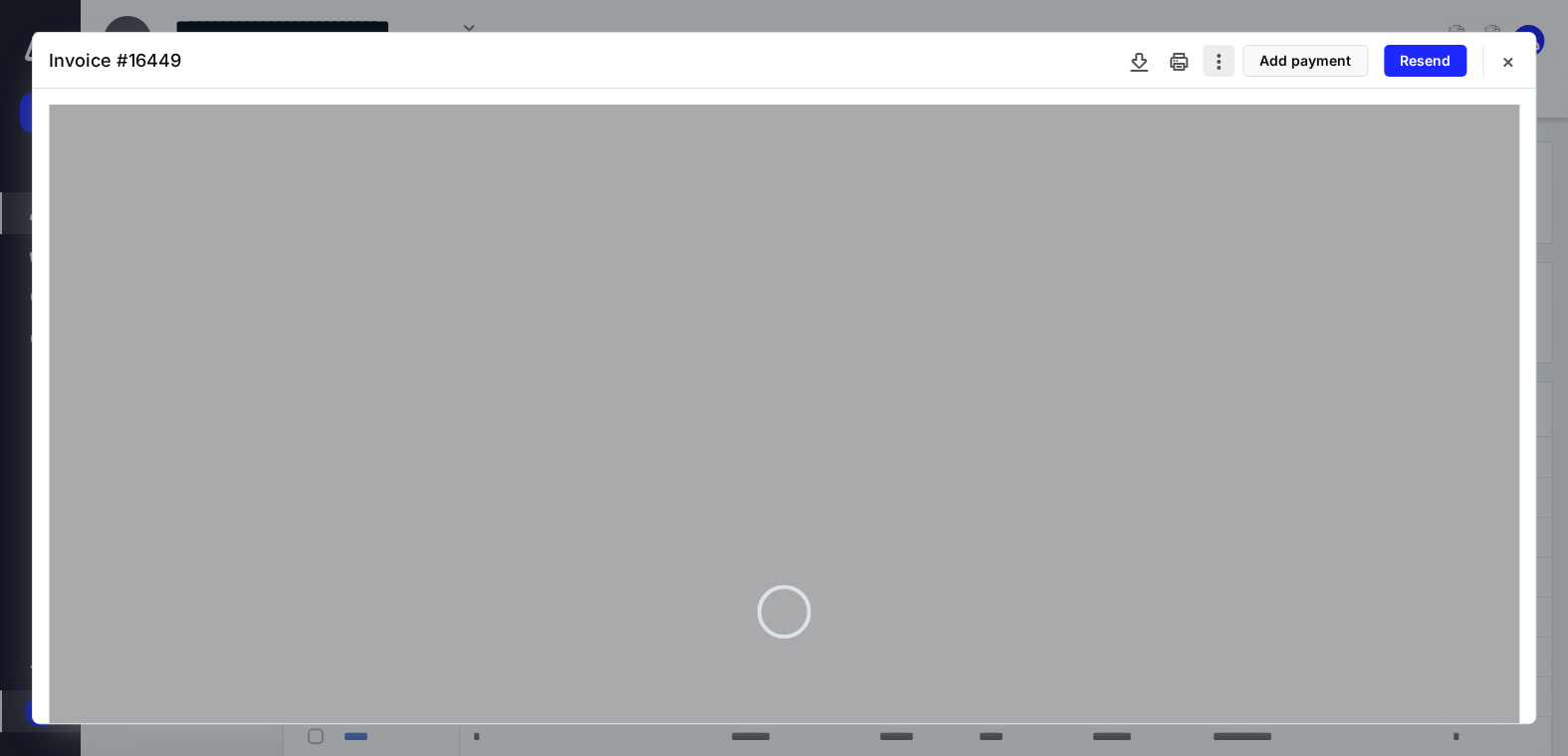 click at bounding box center [1219, 61] 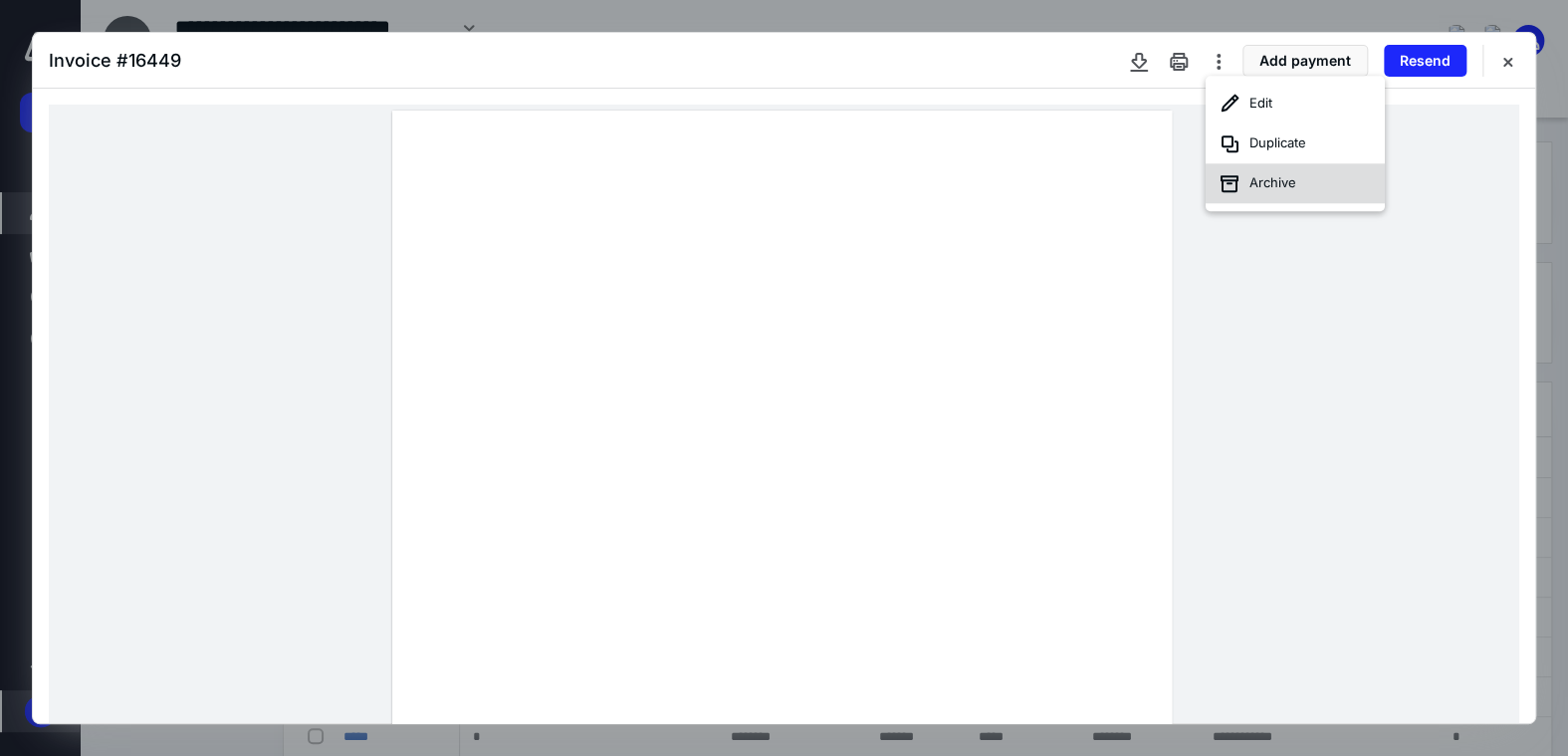 click on "Archive" at bounding box center [1295, 183] 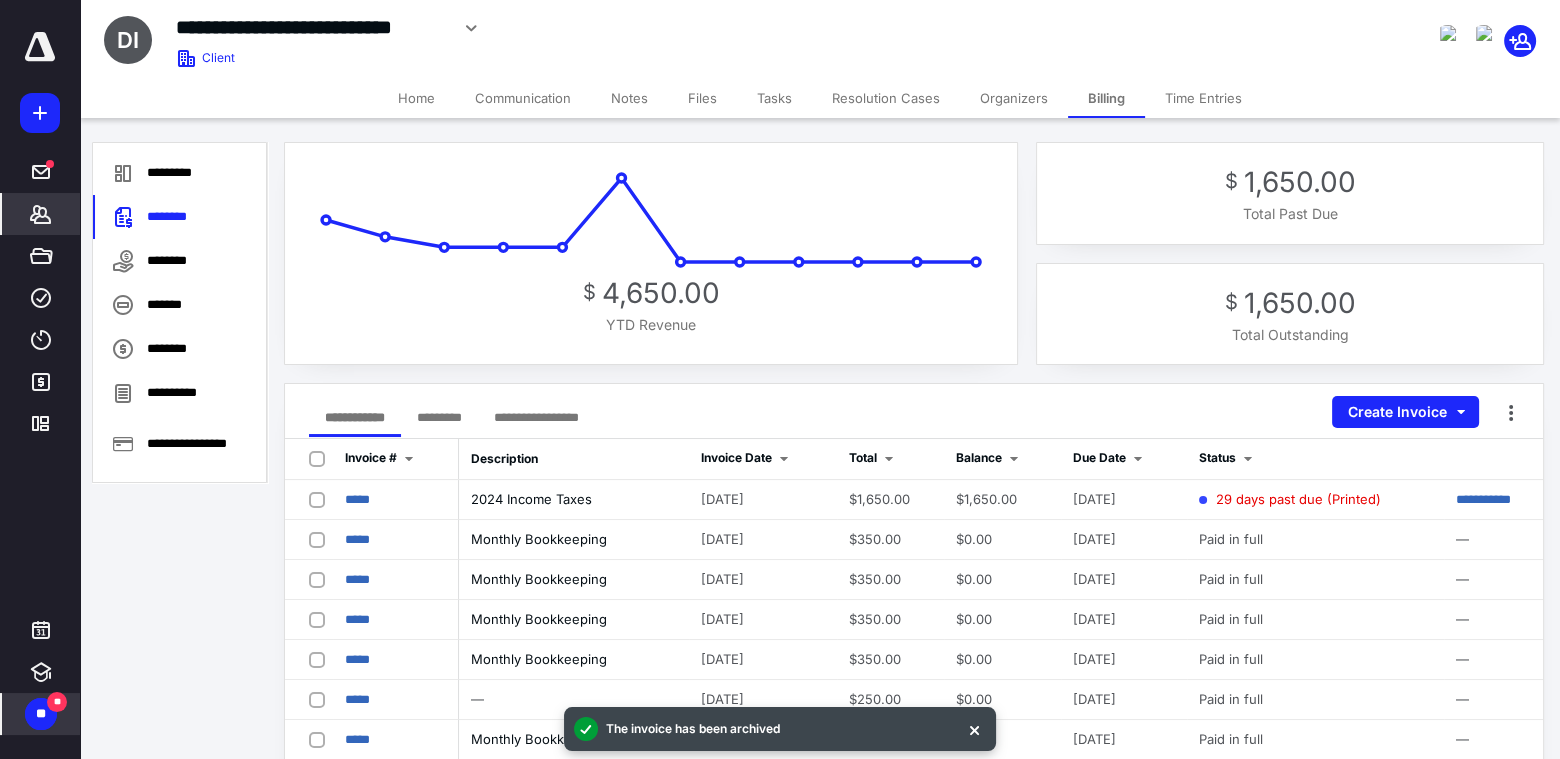click on "Home" at bounding box center [416, 98] 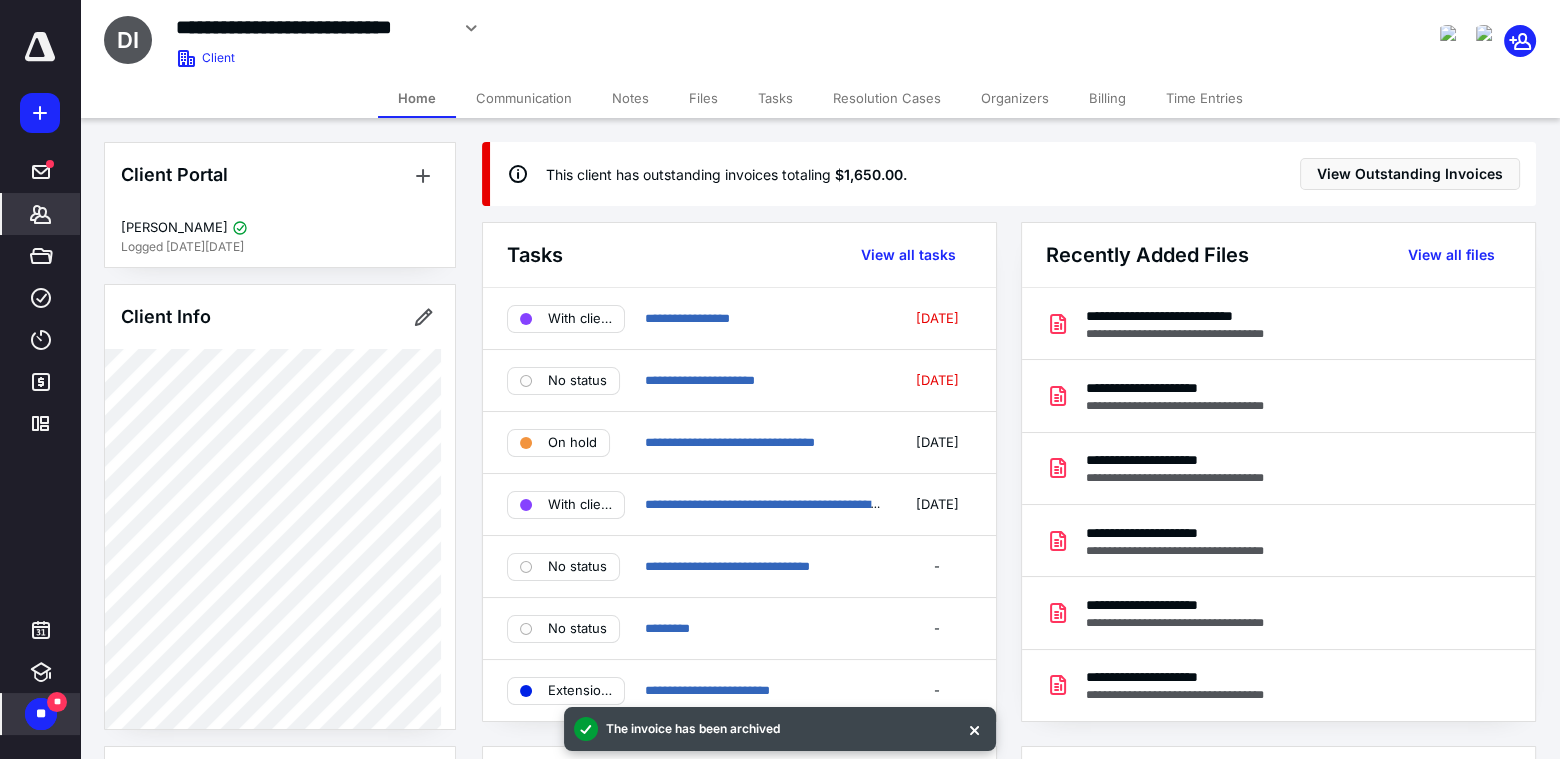 click on "Files" at bounding box center (703, 98) 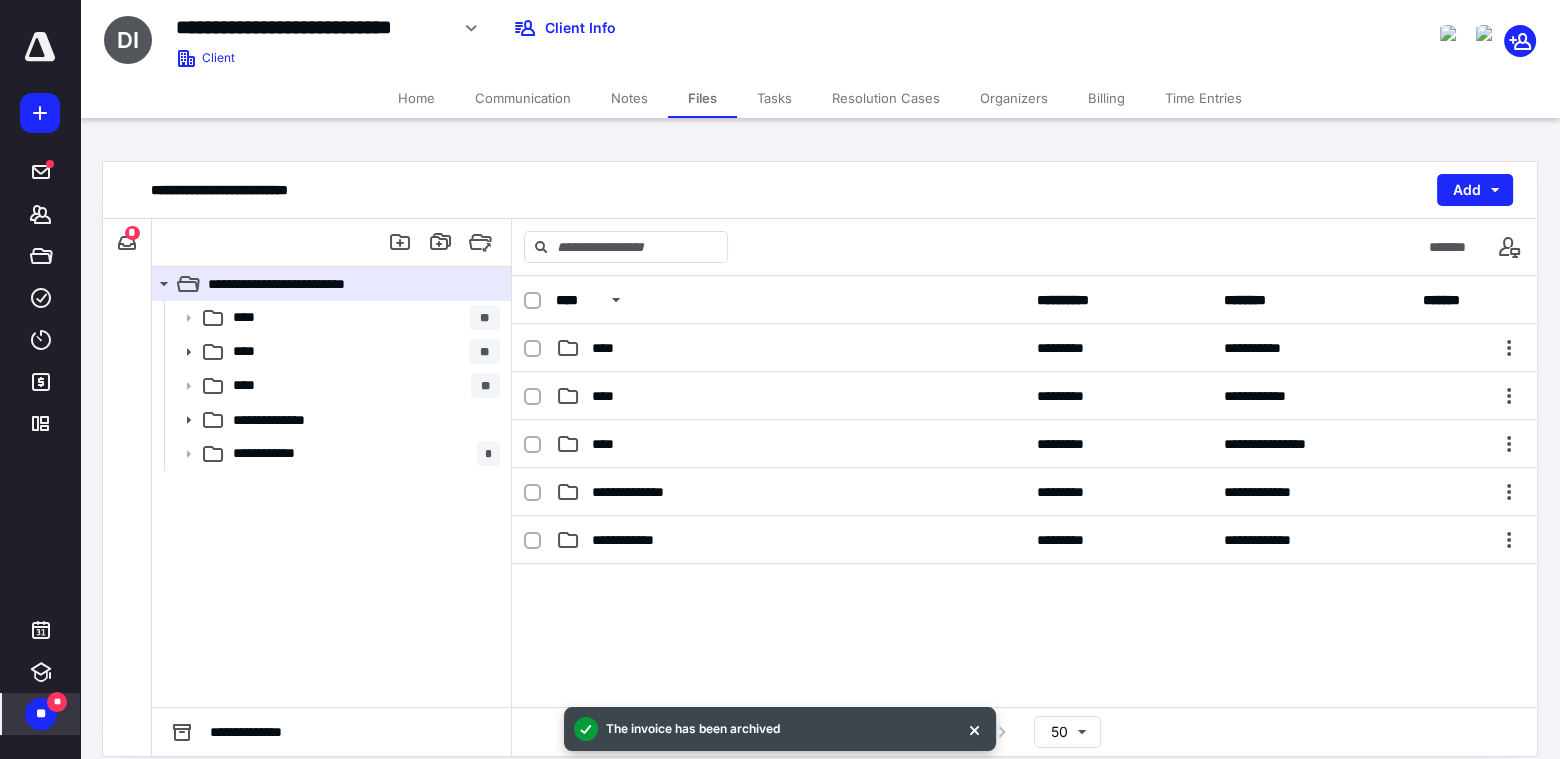 click on "Notes" at bounding box center (629, 98) 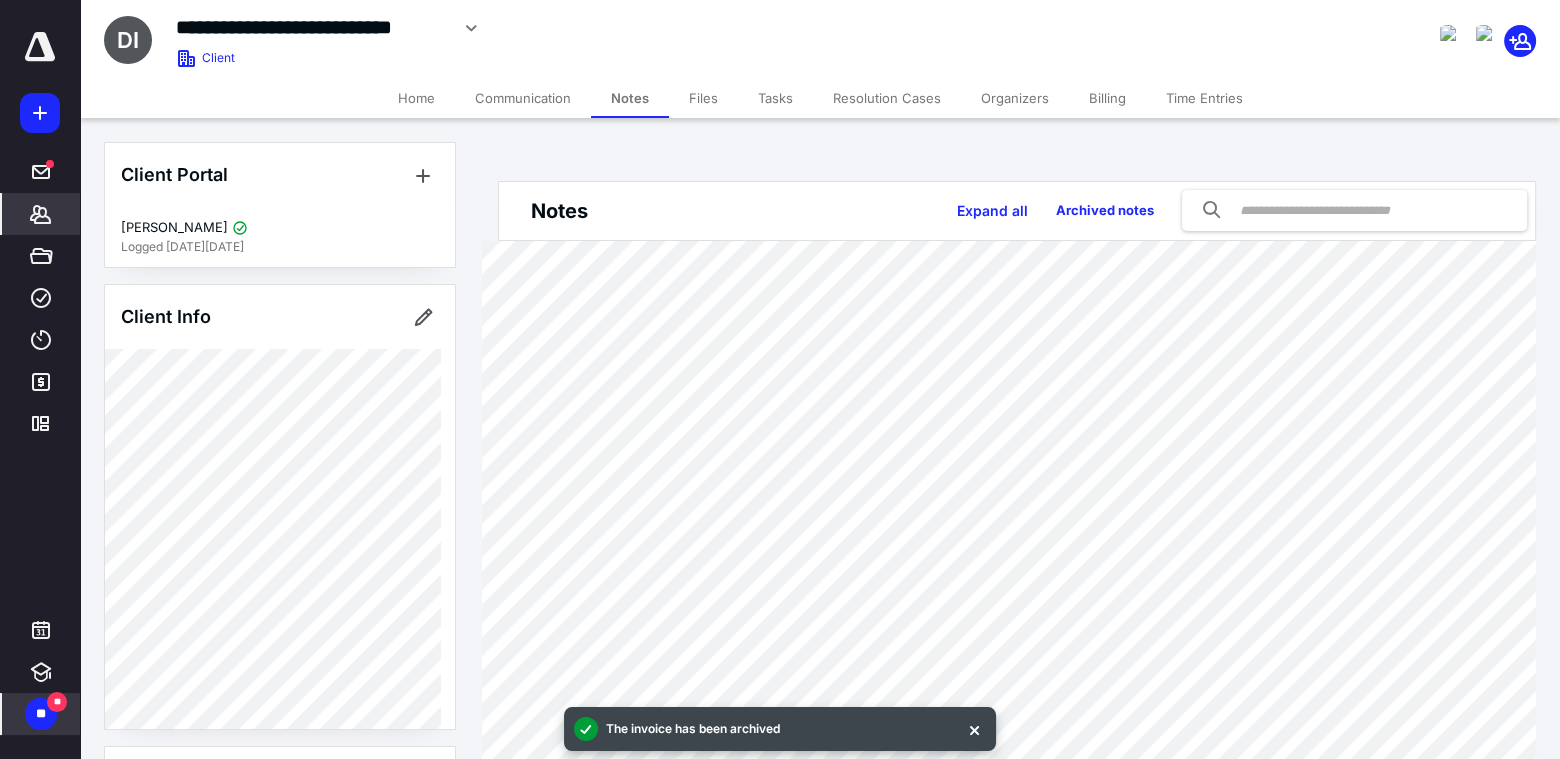 click on "Home" at bounding box center (416, 98) 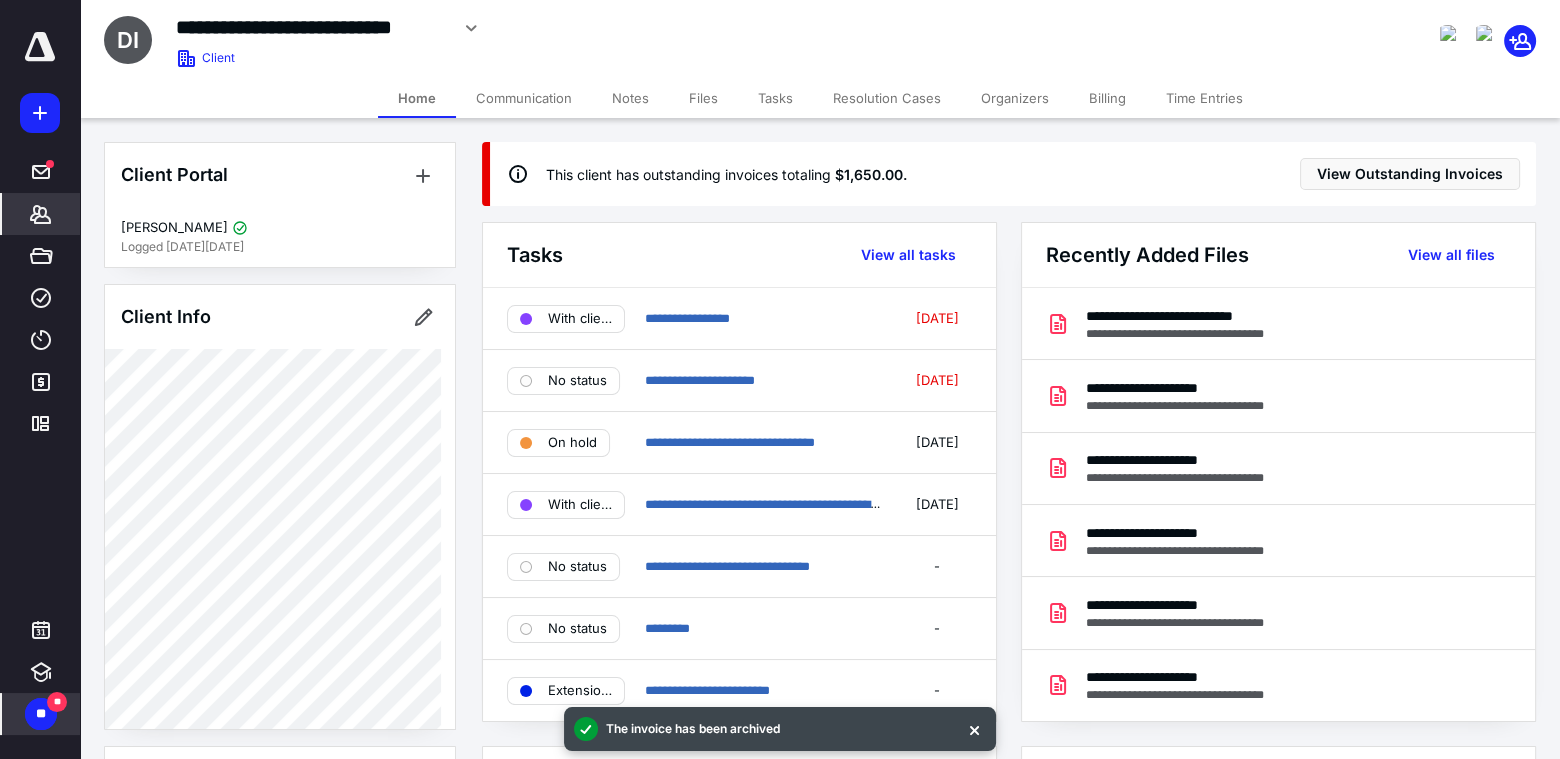 click on "*******" at bounding box center (41, 214) 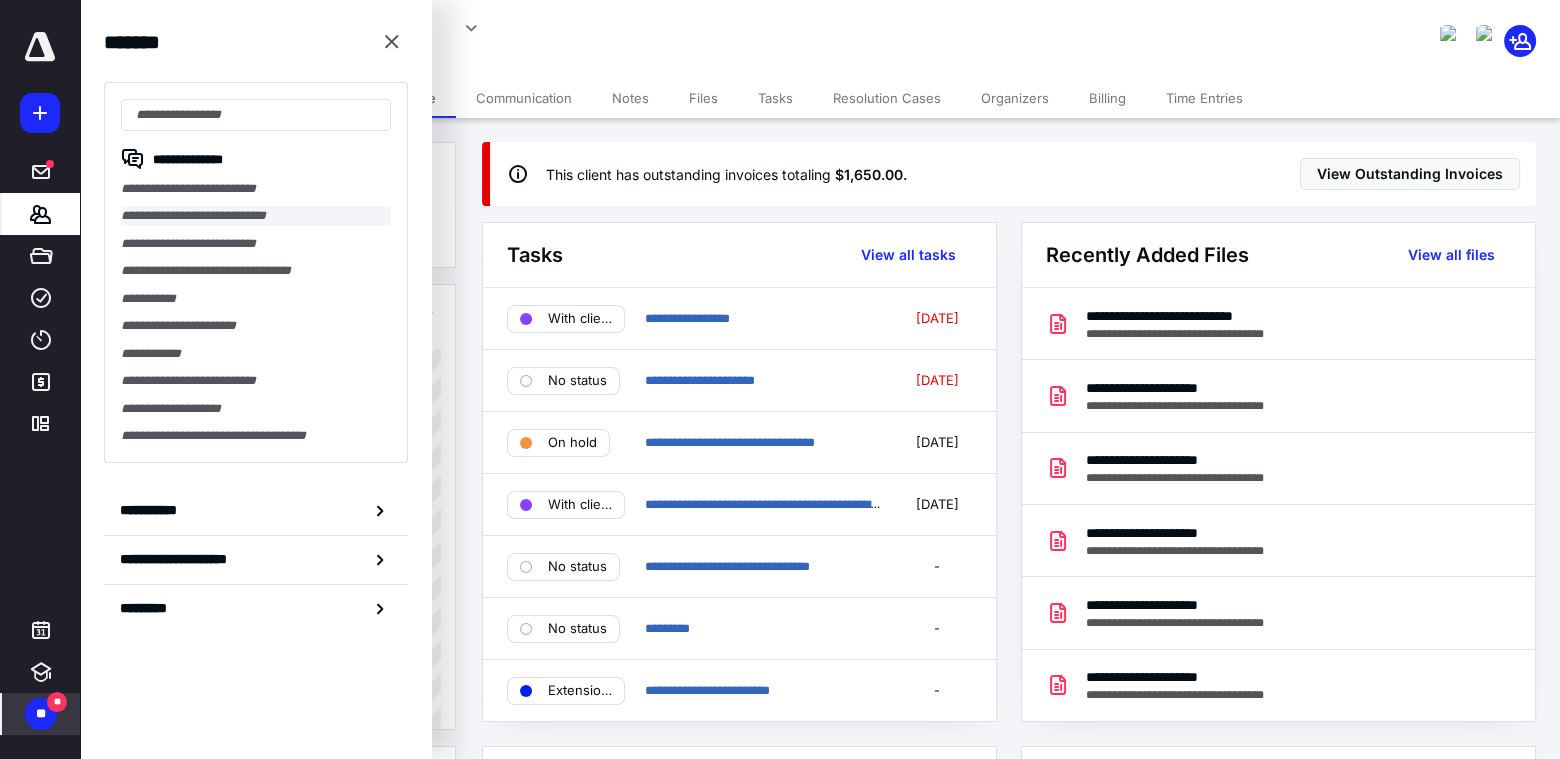 click on "**********" at bounding box center (256, 215) 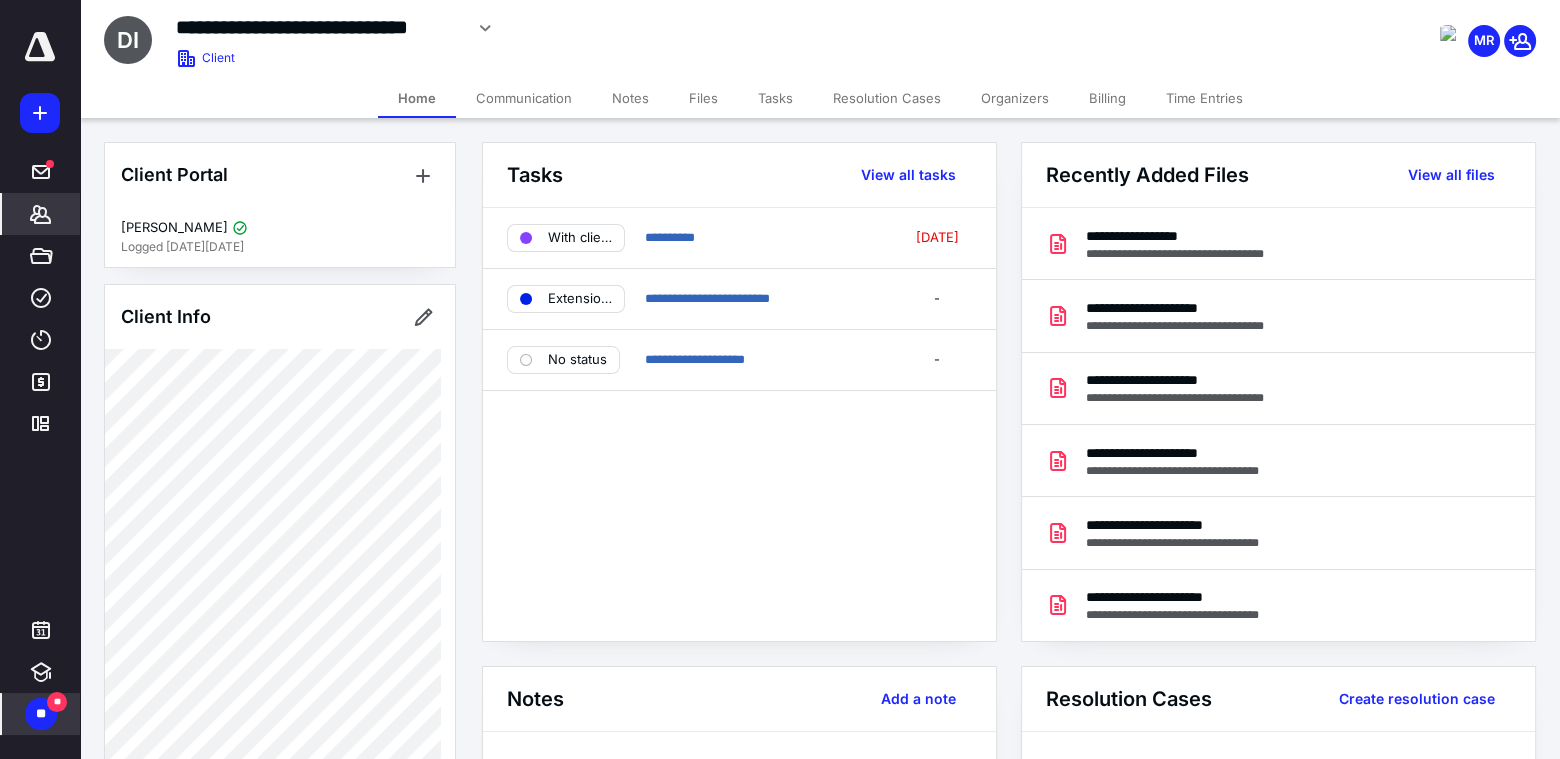 click on "Billing" at bounding box center [1107, 98] 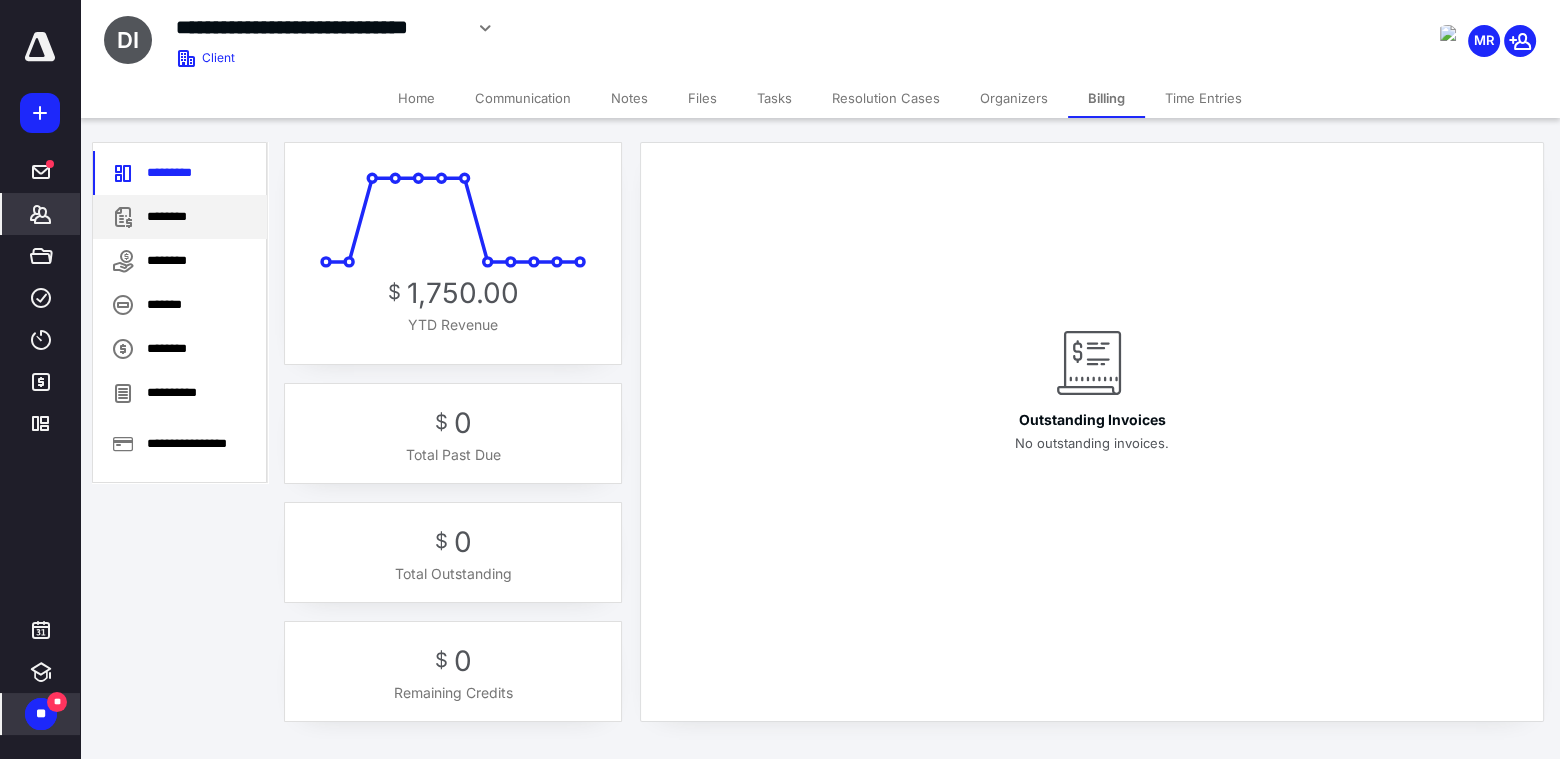 click on "********" at bounding box center (180, 217) 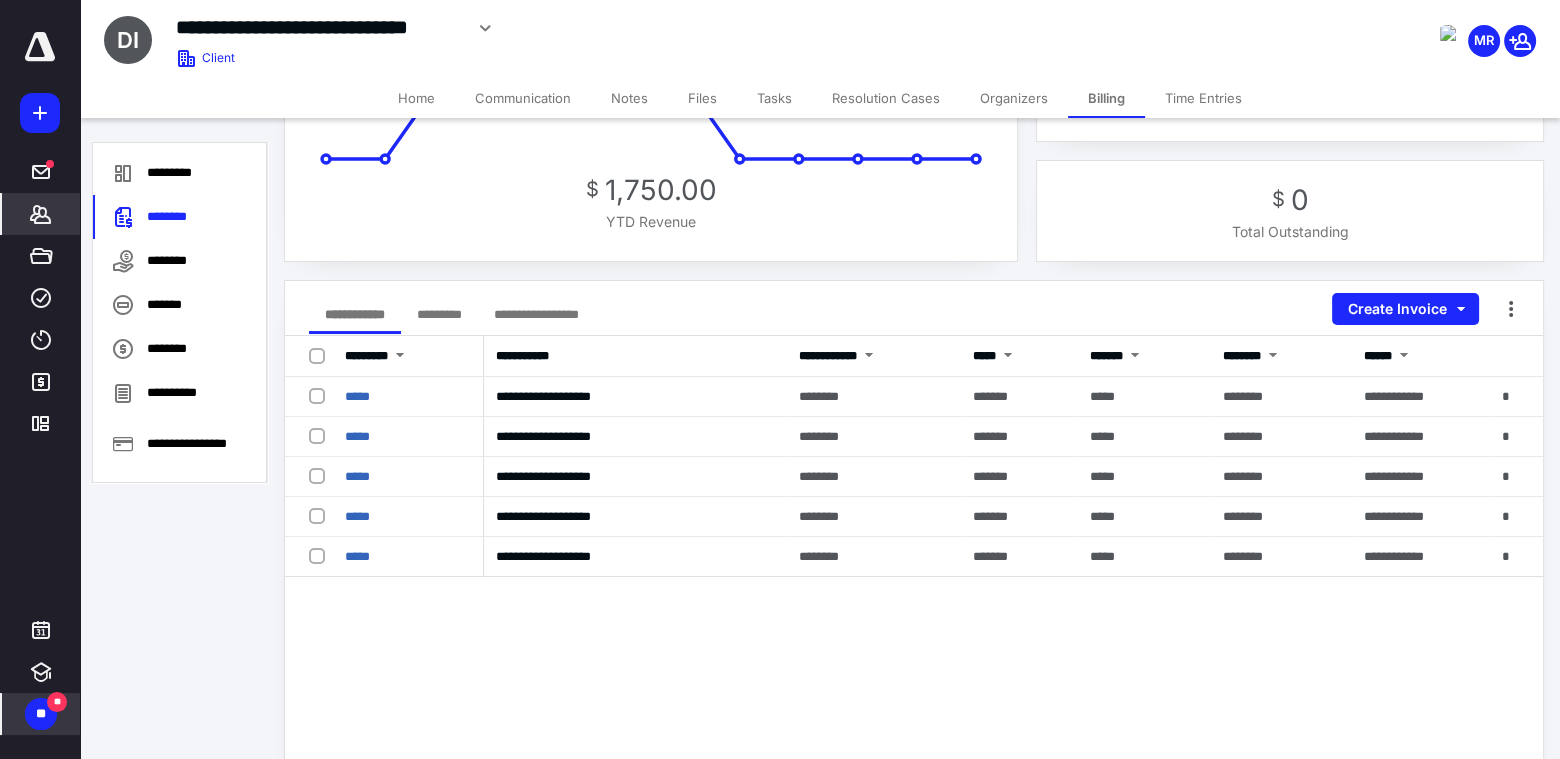 scroll, scrollTop: 0, scrollLeft: 0, axis: both 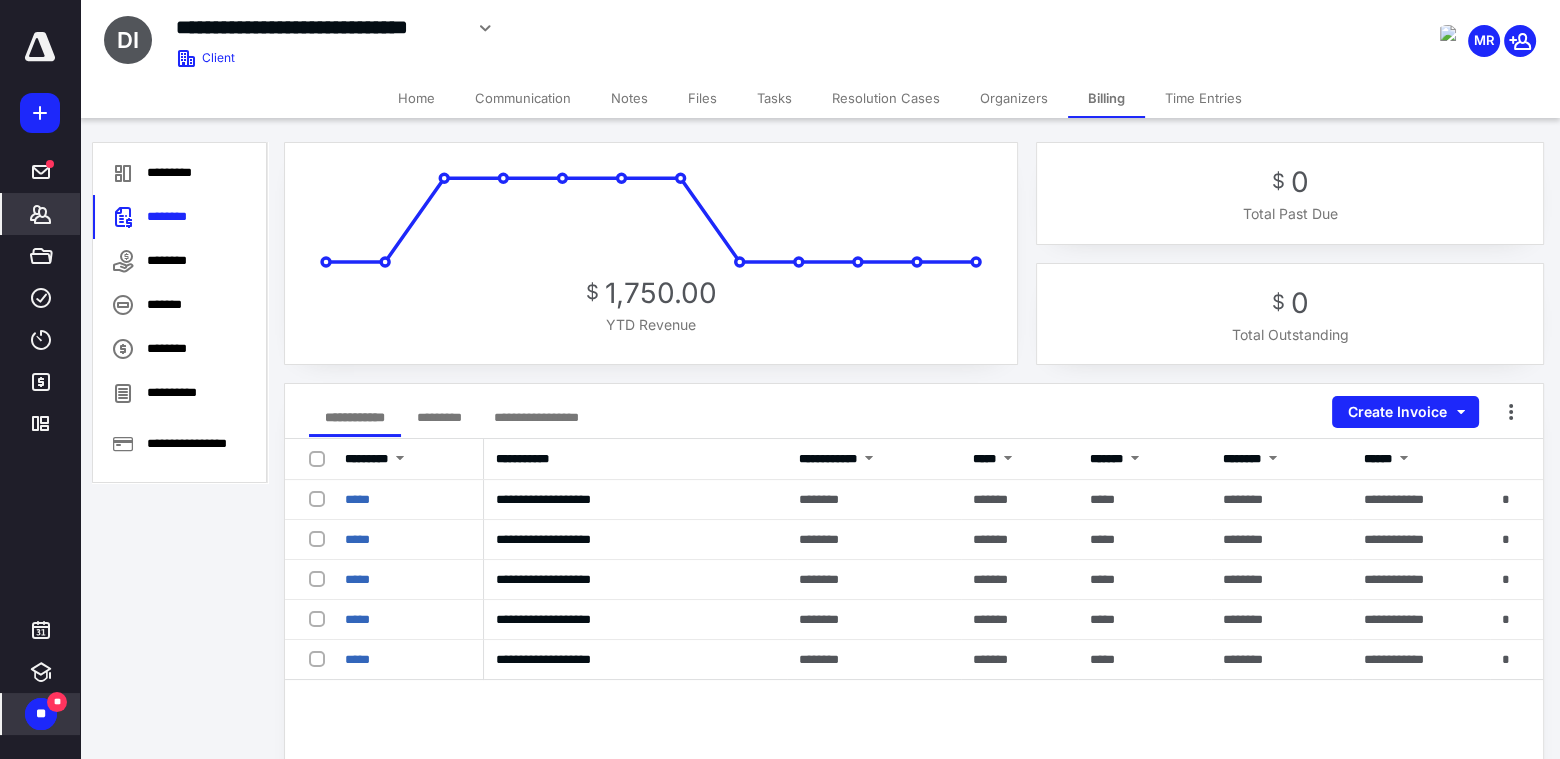 click on "Home" at bounding box center (416, 98) 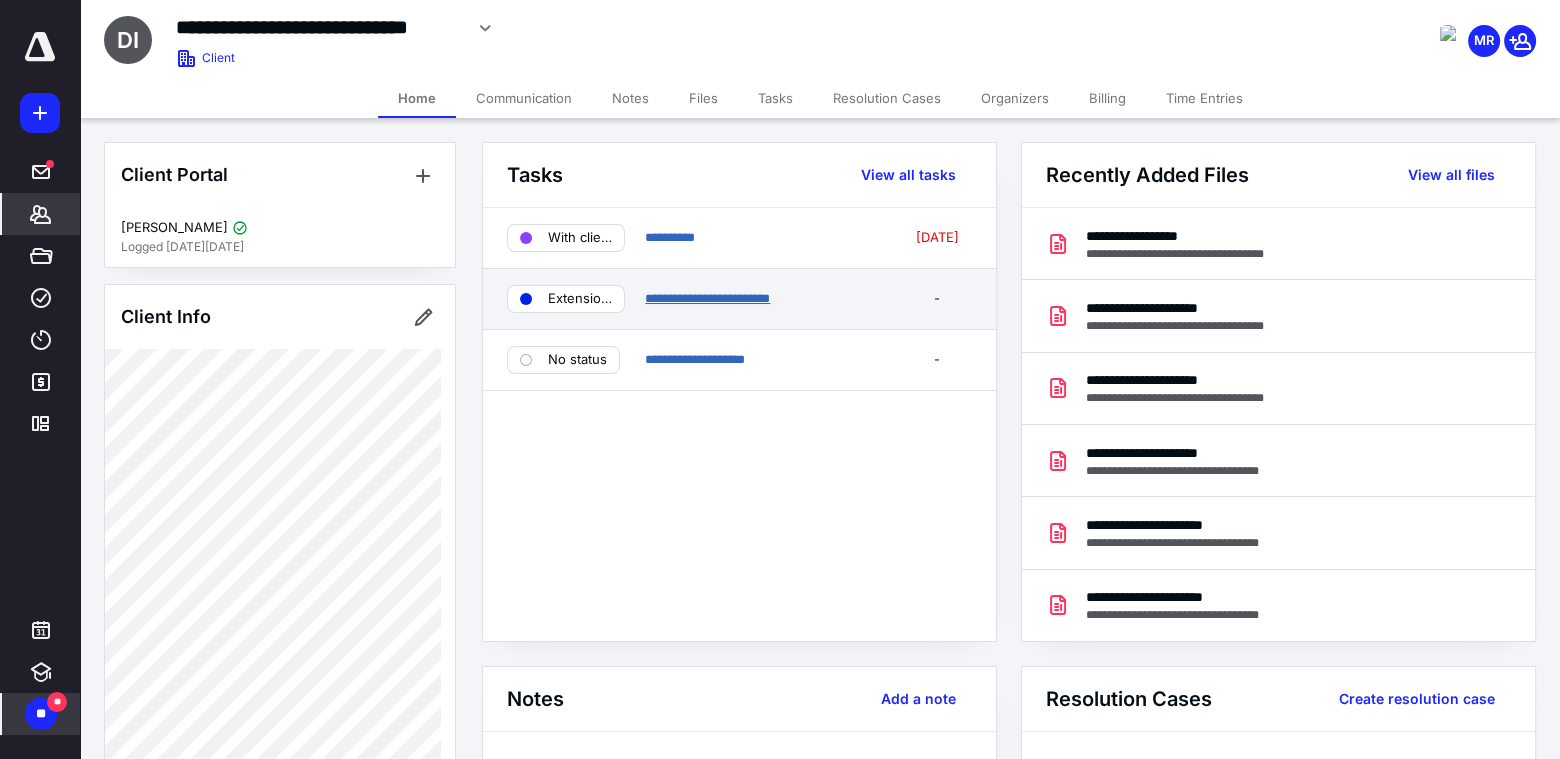 click on "**********" at bounding box center (707, 298) 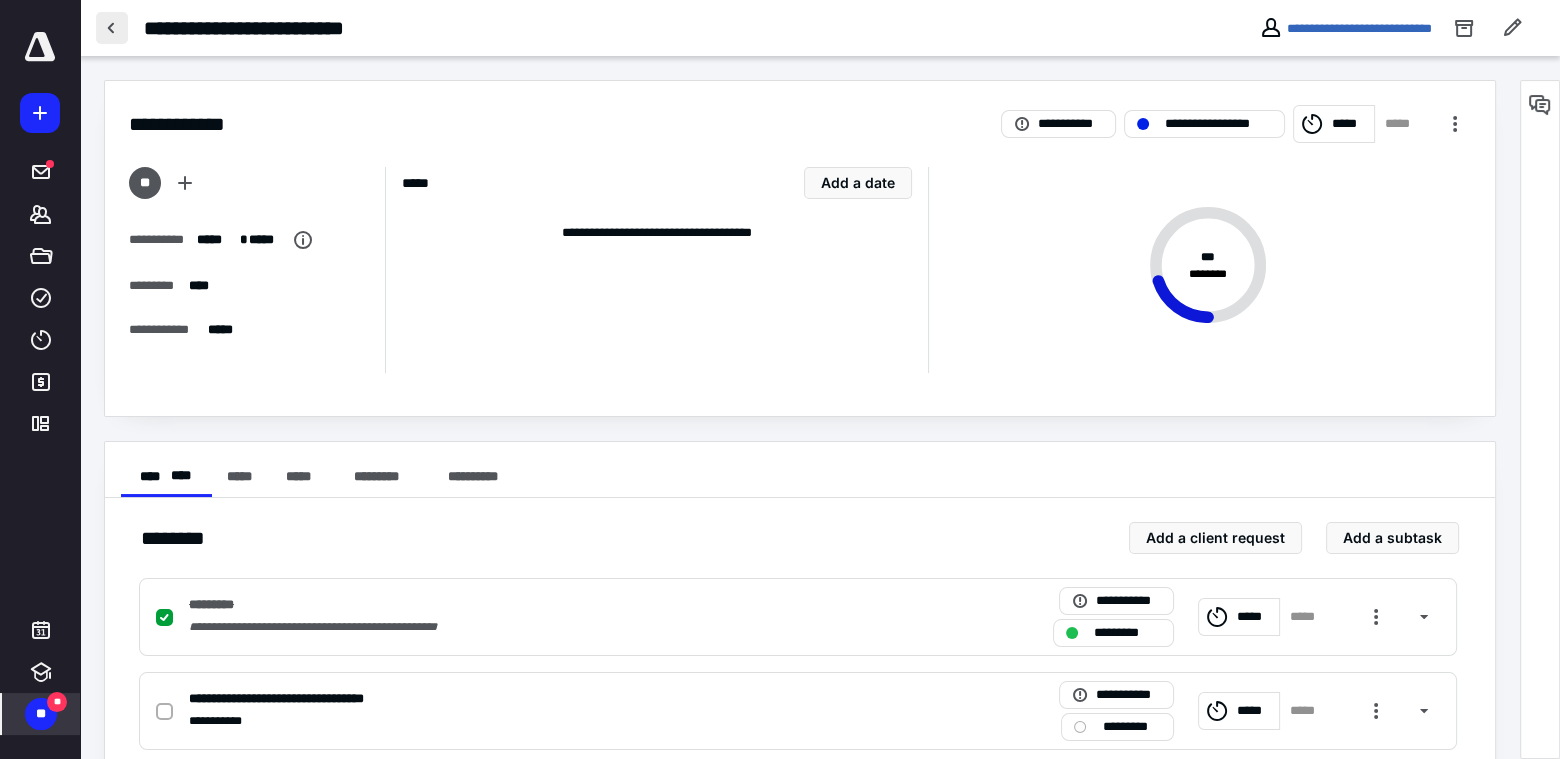 click at bounding box center [112, 28] 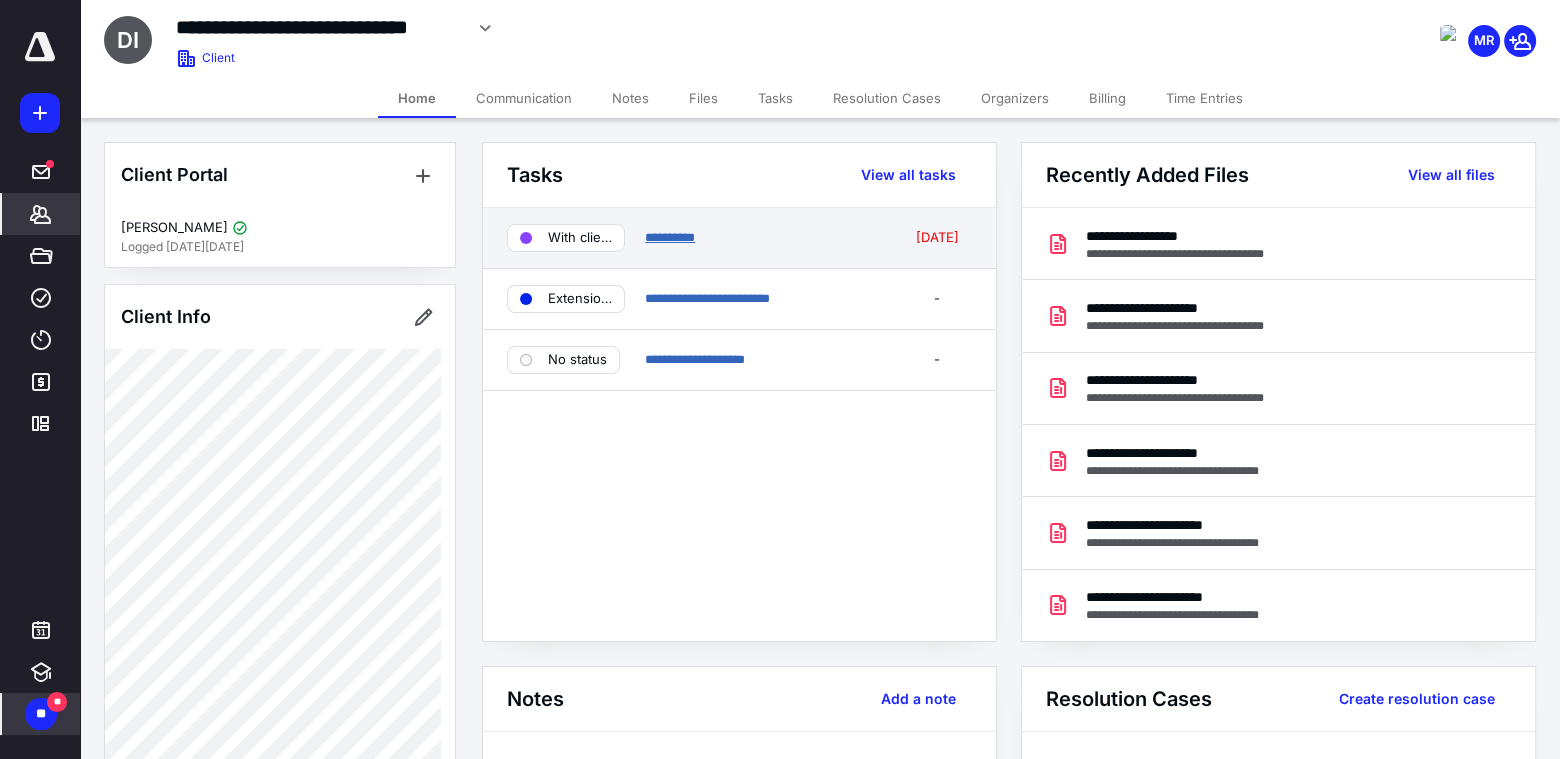 click on "**********" at bounding box center [670, 237] 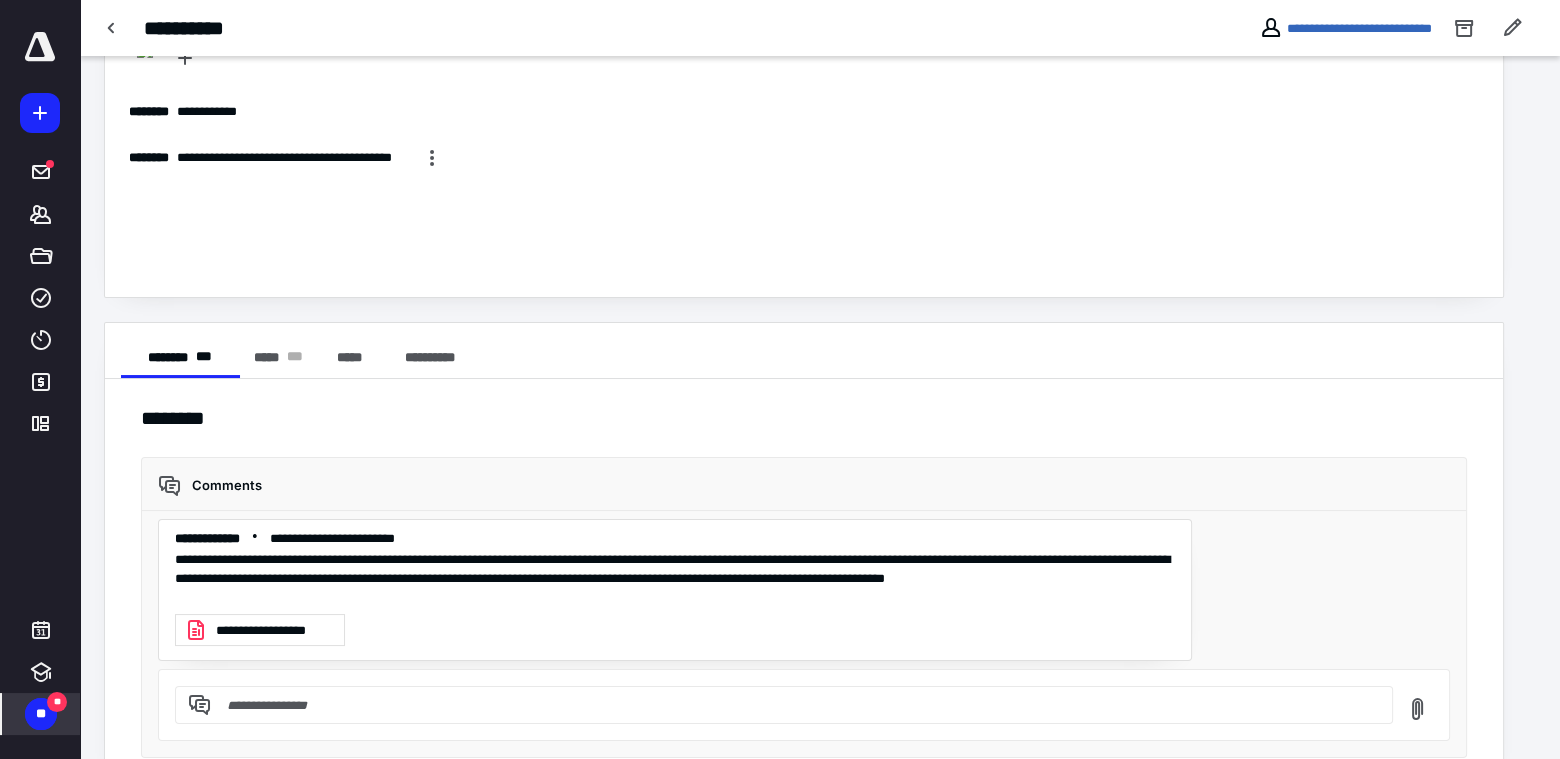 scroll, scrollTop: 0, scrollLeft: 0, axis: both 